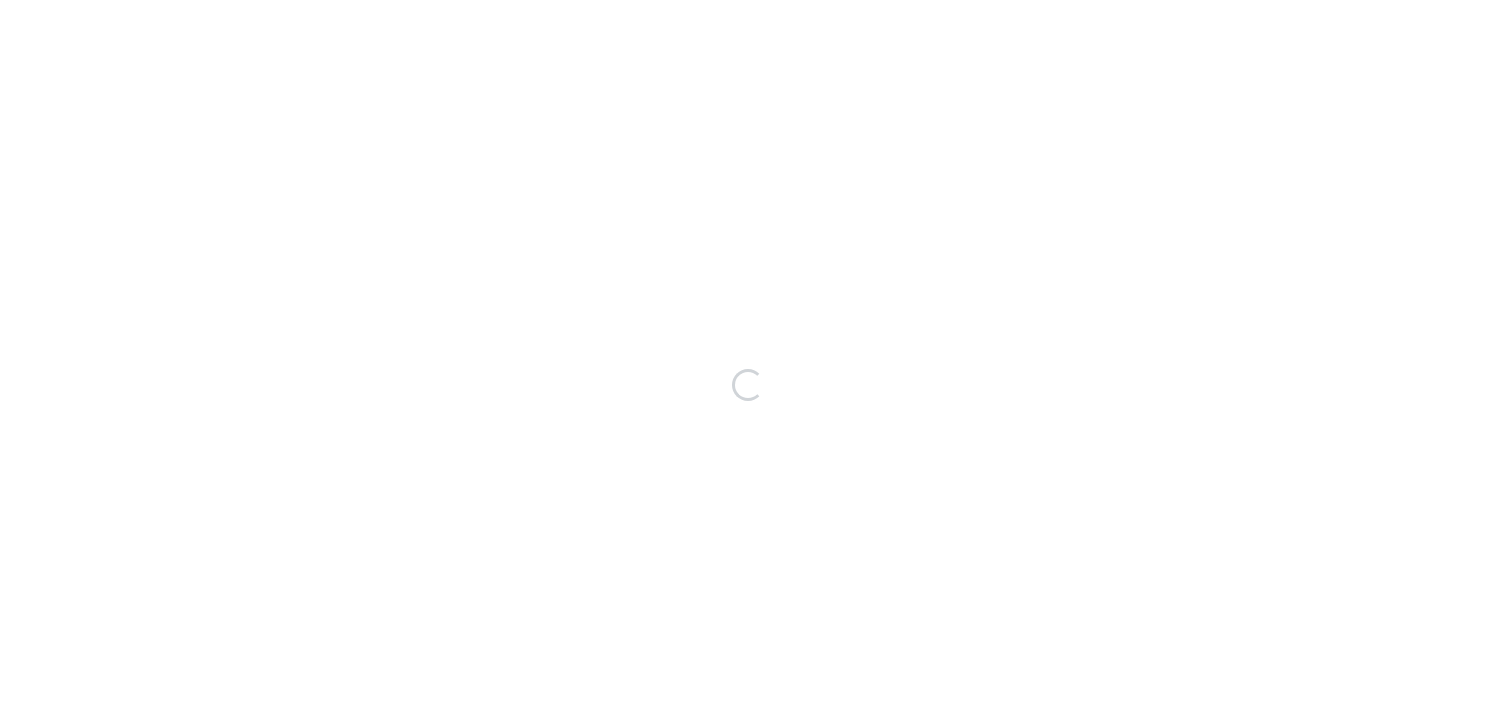scroll, scrollTop: 0, scrollLeft: 0, axis: both 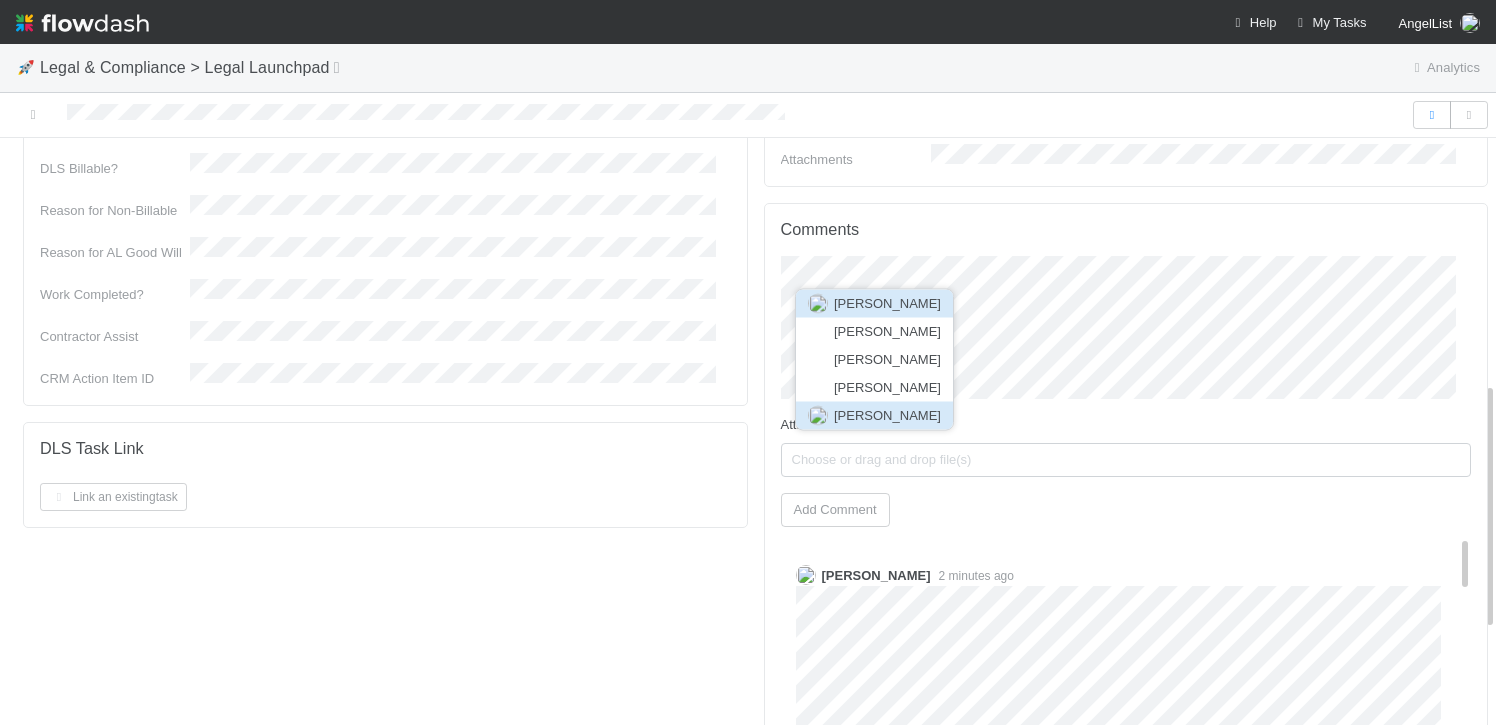 click on "Quyen Nguyen" at bounding box center (887, 415) 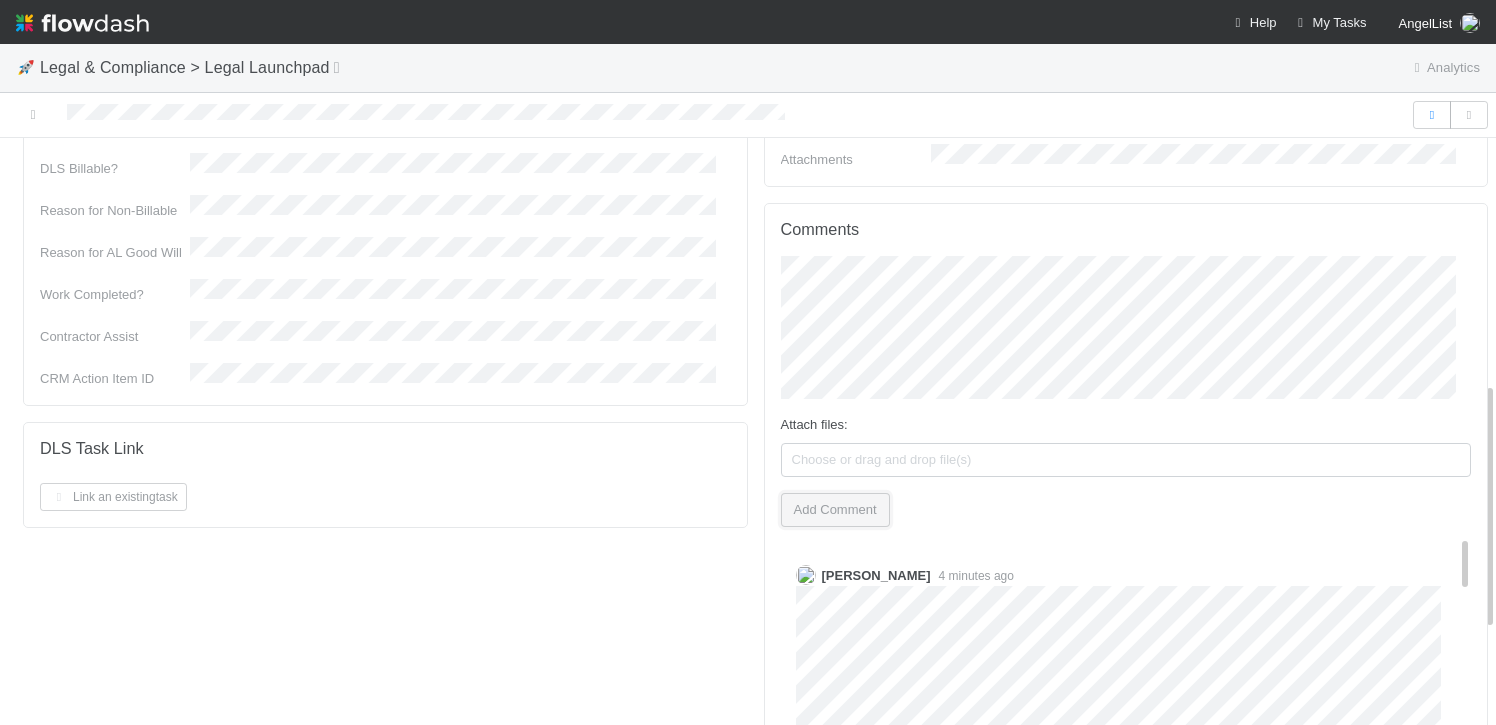 click on "Add Comment" at bounding box center (835, 510) 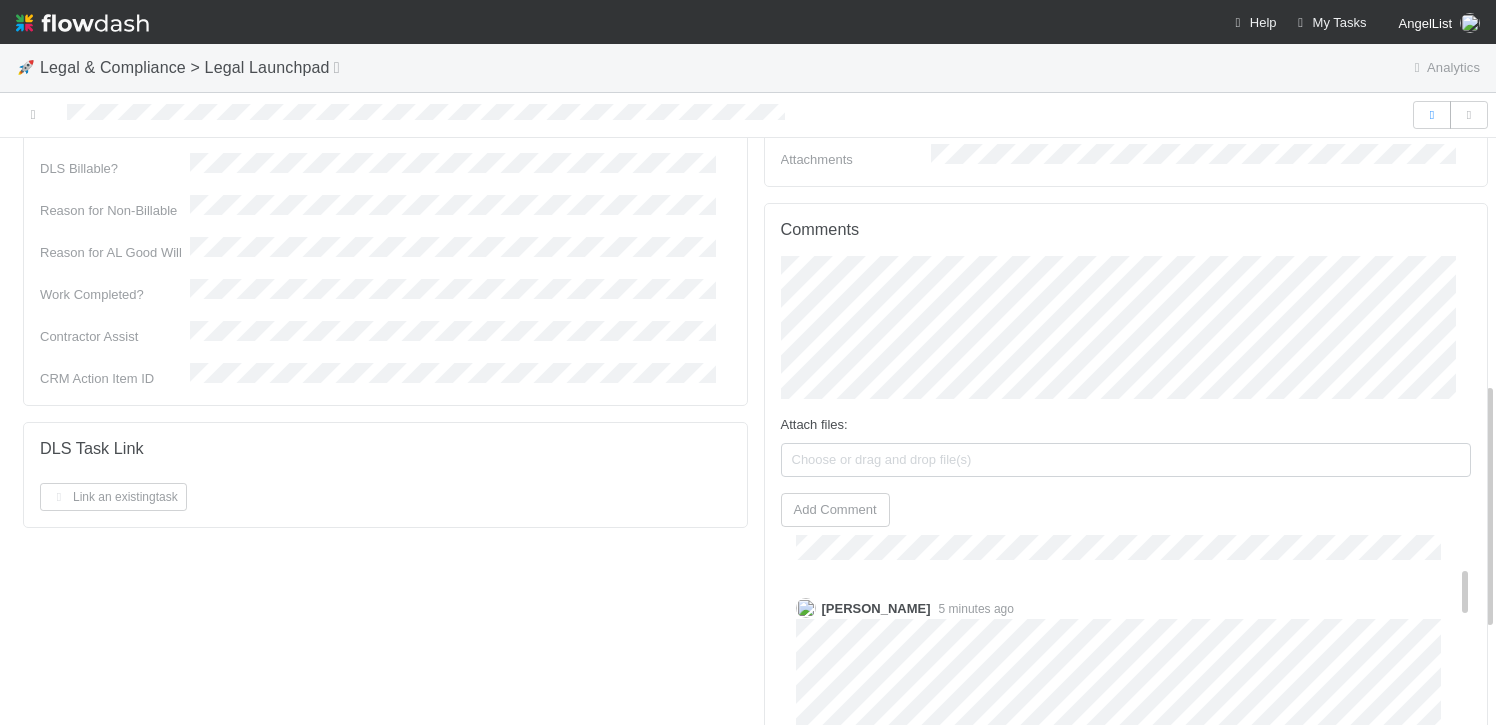 scroll, scrollTop: 177, scrollLeft: 0, axis: vertical 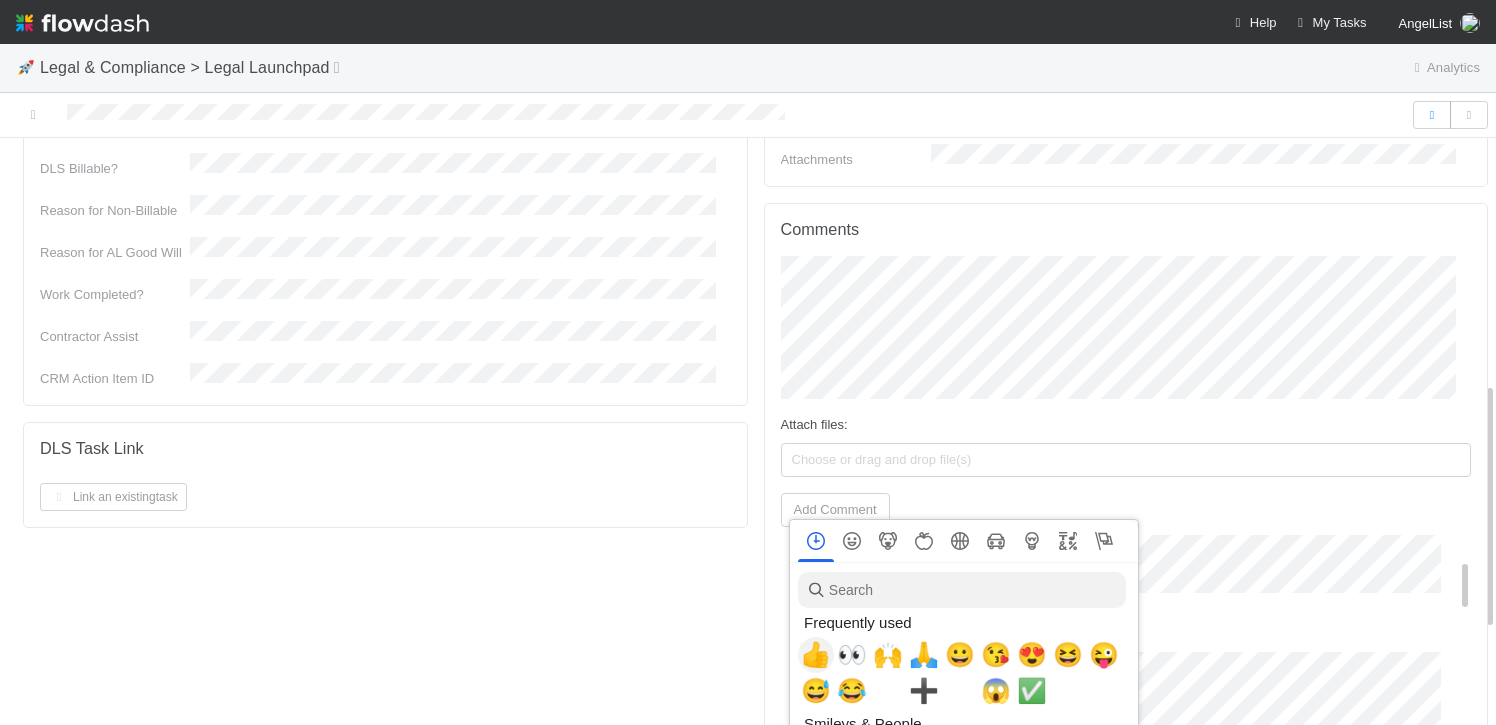 click on "👍" at bounding box center [816, 655] 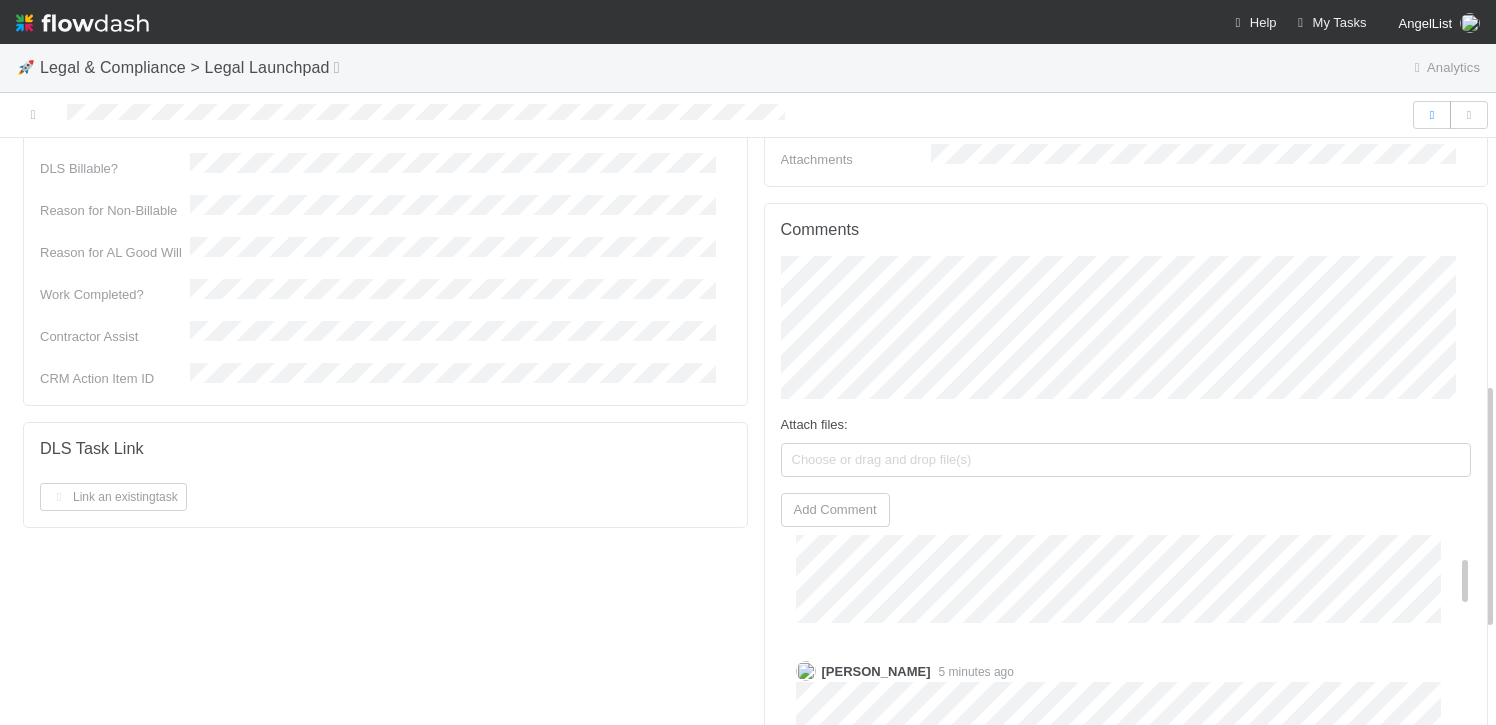 scroll, scrollTop: 0, scrollLeft: 0, axis: both 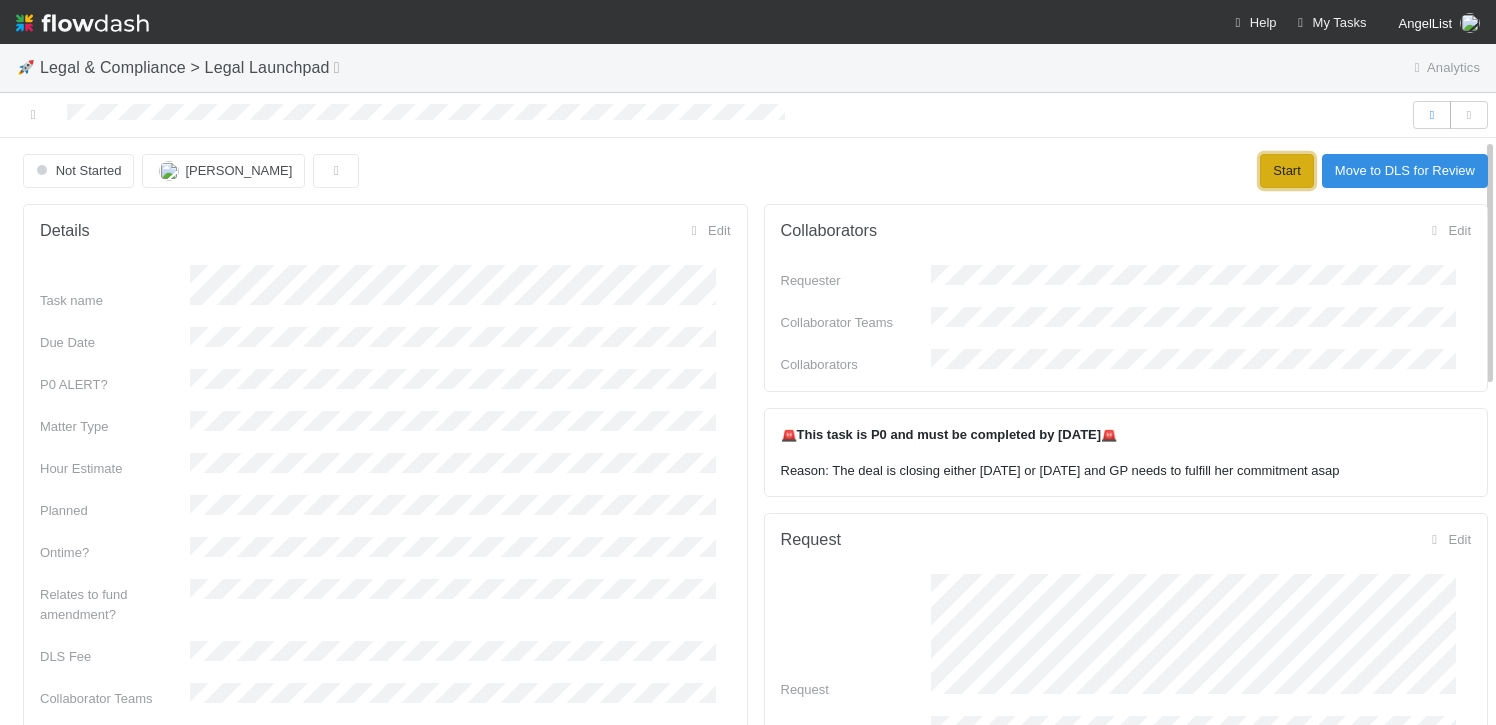 click on "Start" at bounding box center (1286, 171) 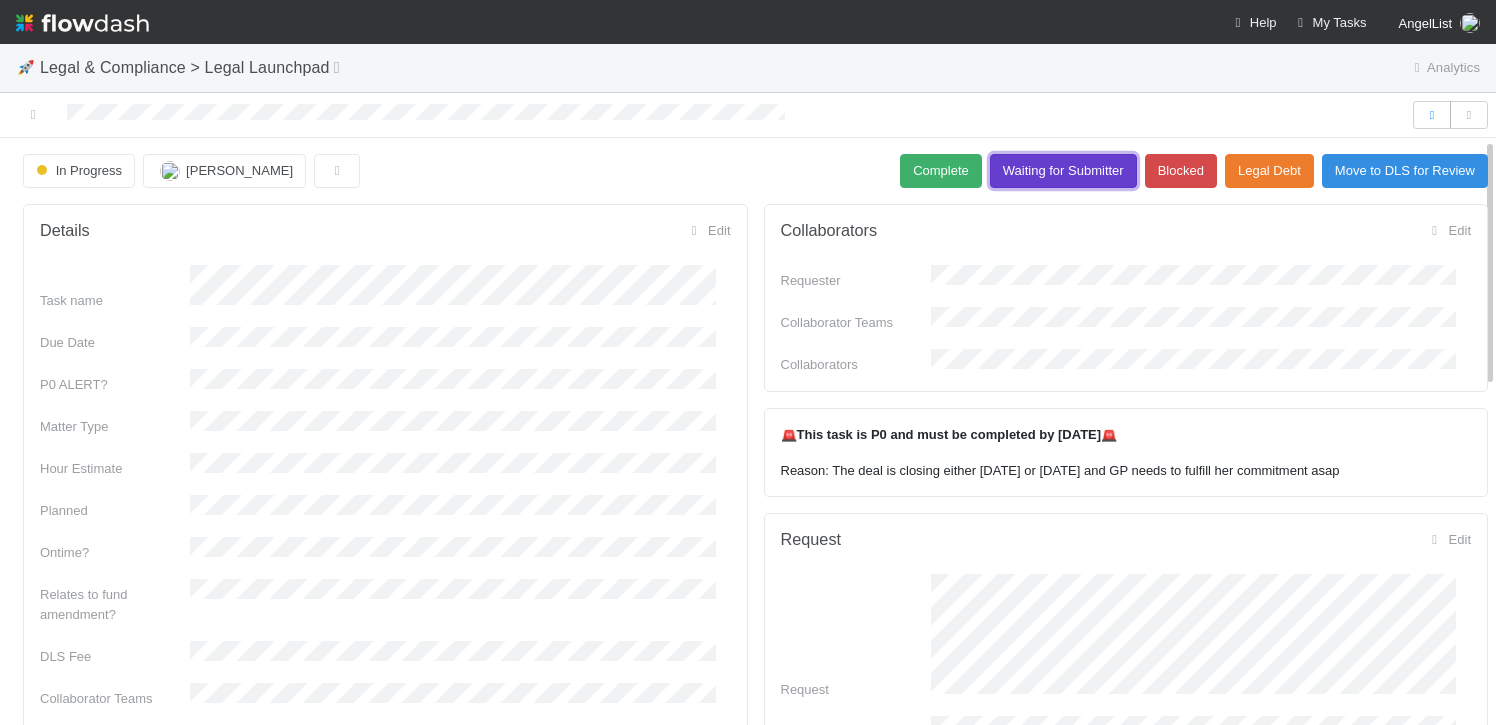 click on "Waiting for Submitter" at bounding box center [1063, 171] 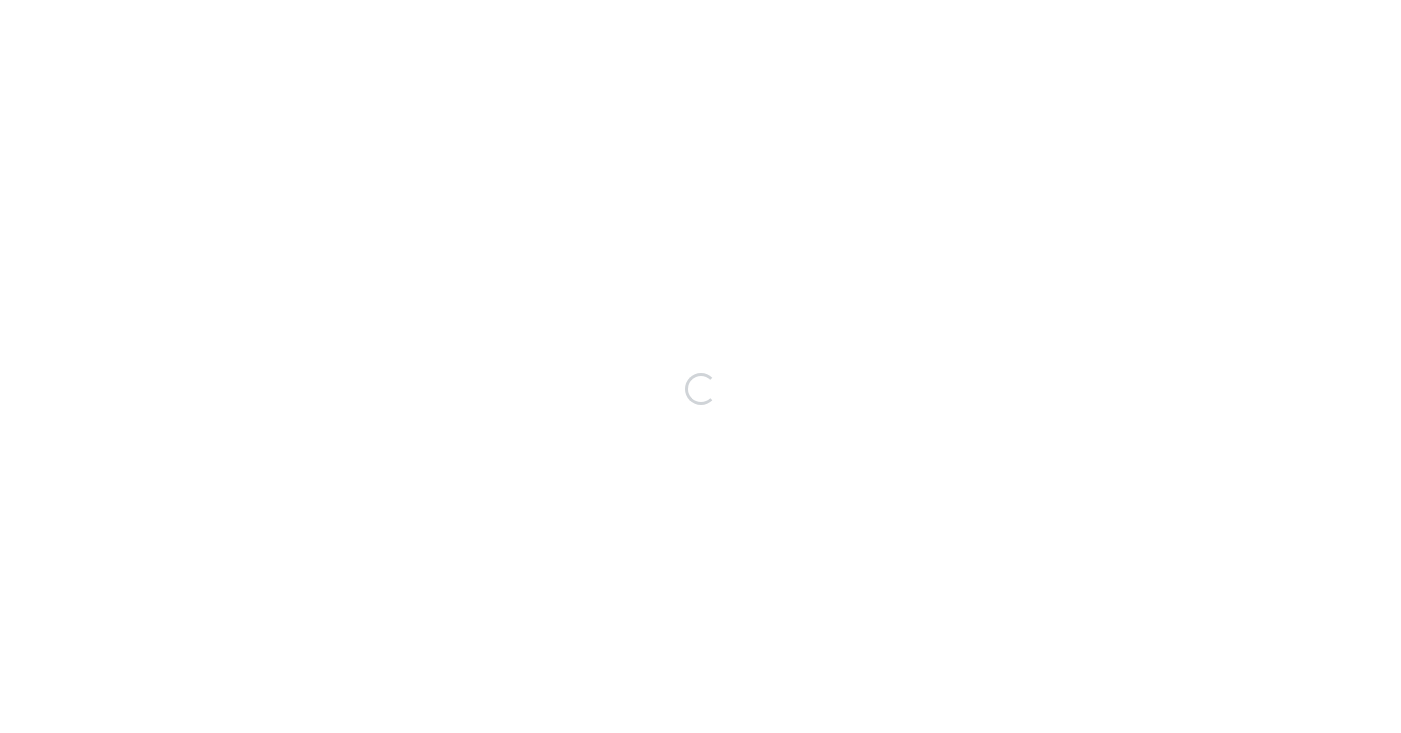 scroll, scrollTop: 0, scrollLeft: 0, axis: both 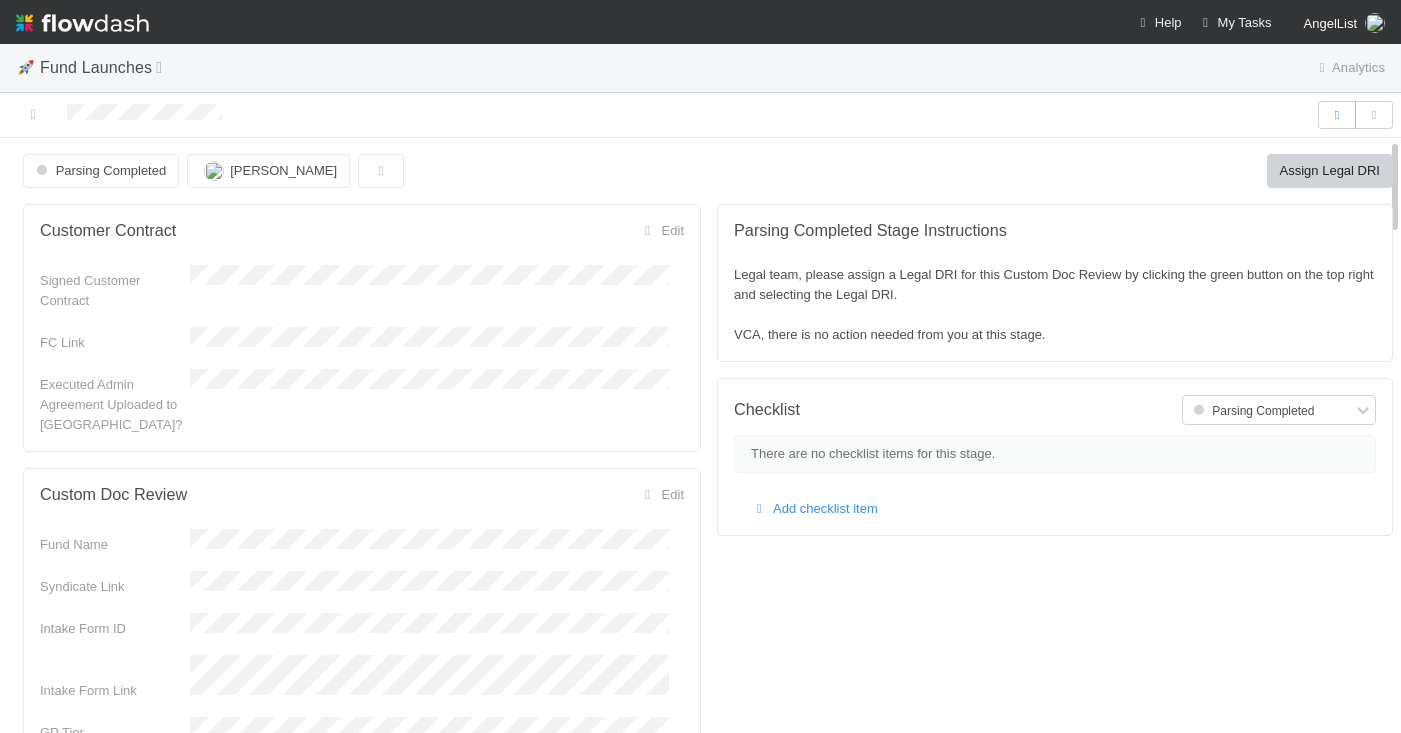 click on "Parsing Completed Jonah Lecker Assign Legal DRI Customer Contract Edit Signed Customer Contract  FC Link  Executed Admin Agreement Uploaded to CT?  Custom Doc Review Edit Fund Name  Syndicate Link  Intake Form ID  Intake Form Link  GP Tier  Pricing  Fund Structure  Target Launch Date  VCA DRI  Ops DRI  Legal DRI  Engineering DRI  Finance DRI  Tax DRI  Is the Fund Using Custom Documents Prepared by External Counsel?   [Self-Advised Only] Draft LPA  Parsing Status  Custom Fund LPA Parsing Started At  Parsing Accuracy Score  Incorrectly Parsed Terms  [Self-Advised Only] Draft Custom Subscription Agreement  [Self-Advised Only] GP Legal Counsel Name  [Self-Advised Only] GP Legal Counsel Primary Contact  Self-Advised Admin Agreement Details Edit Fund Name  Pricing  Signed Customer Contract  Fund Signatory Name  Fund Signatory Email  General Partner (GP) Entity  State of Formation for GP Entity  Self-Advised Fund Admin Agreement Draft  [Self-Advised Only] IronClad Admin Agreement Link  CRA Assigned time Edit" at bounding box center (708, 2057) 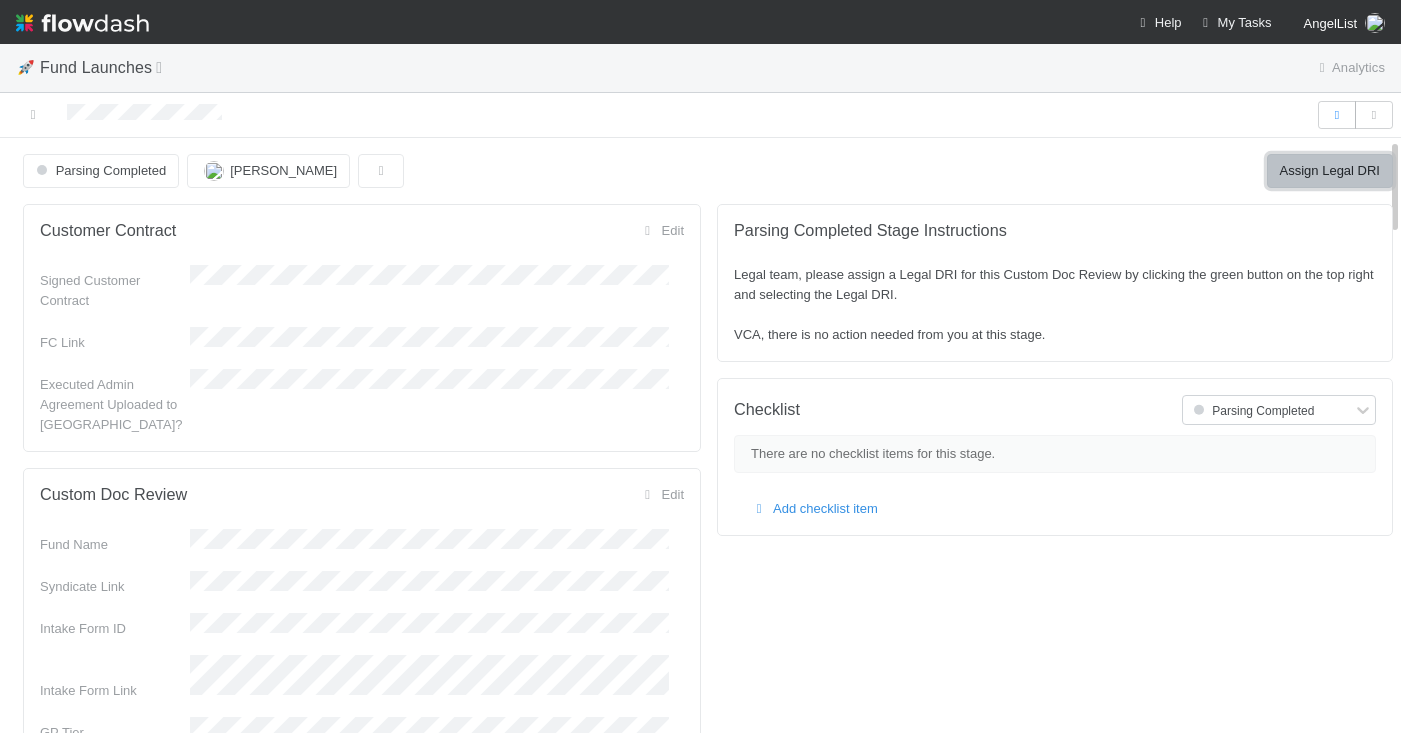 click on "Assign Legal DRI" at bounding box center [1330, 171] 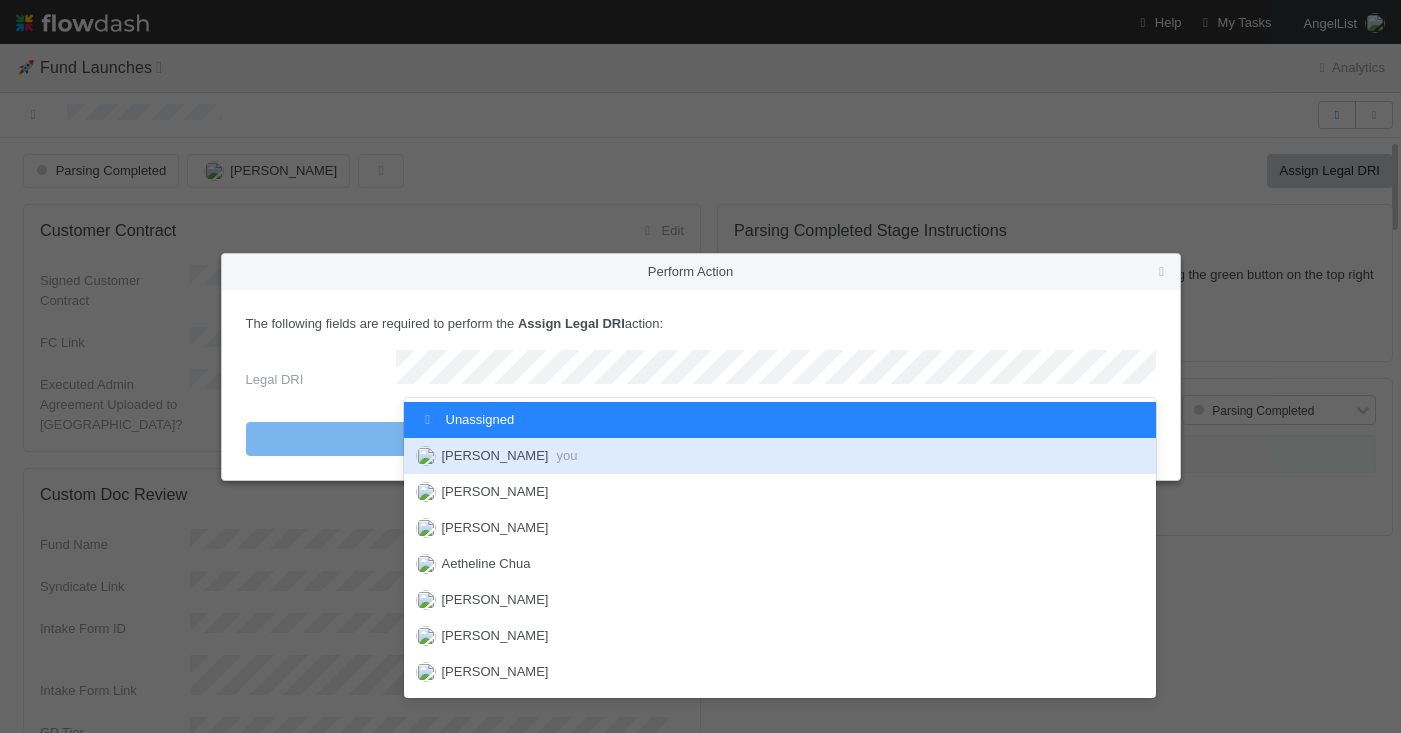 click on "[PERSON_NAME] you" at bounding box center [510, 455] 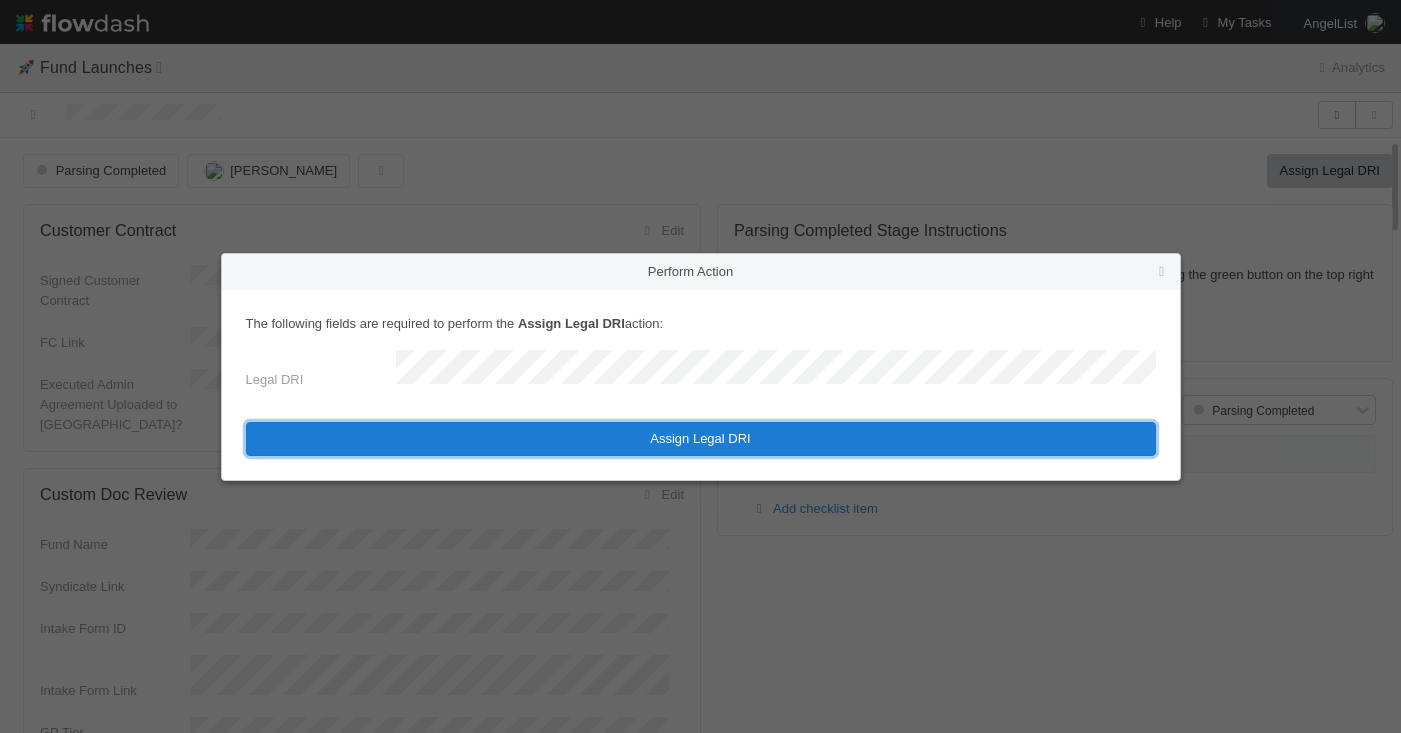 click on "Assign Legal DRI" at bounding box center [701, 439] 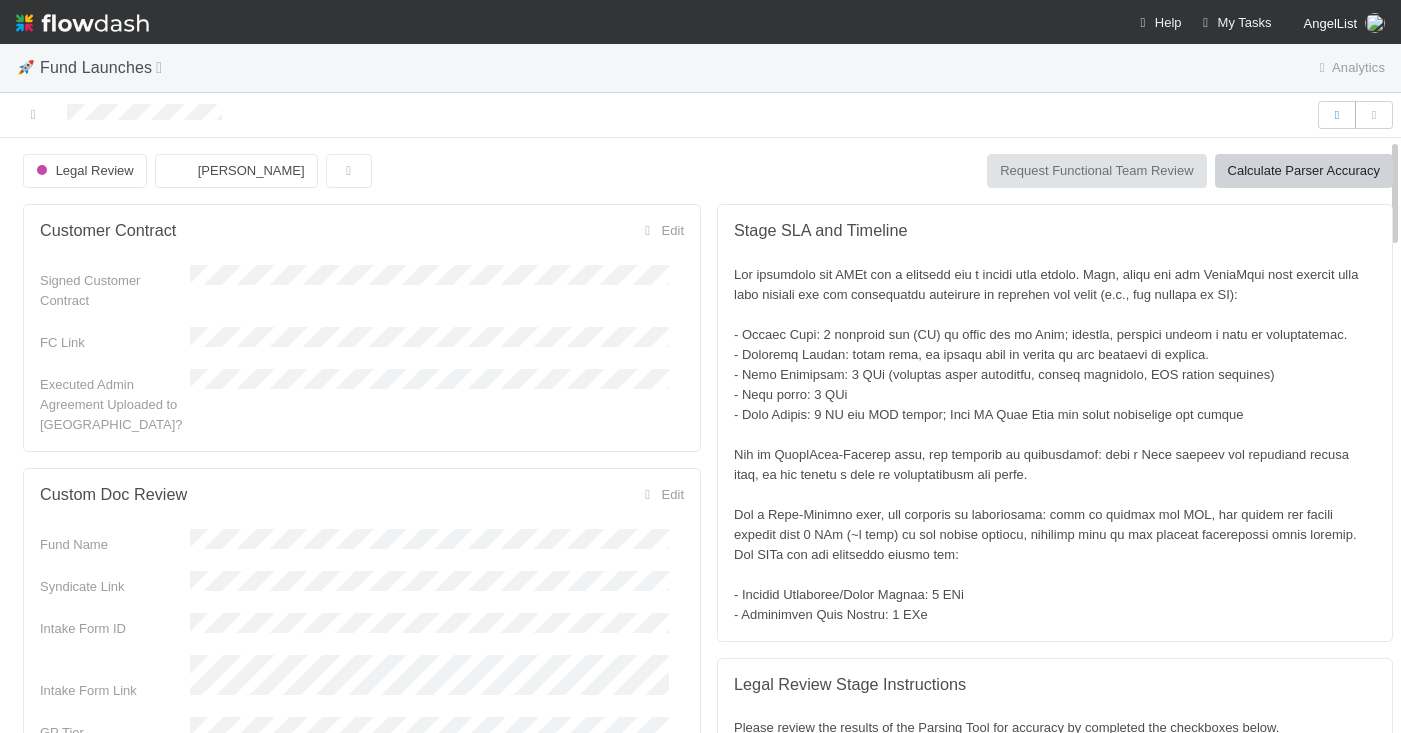 scroll, scrollTop: 16, scrollLeft: 16, axis: both 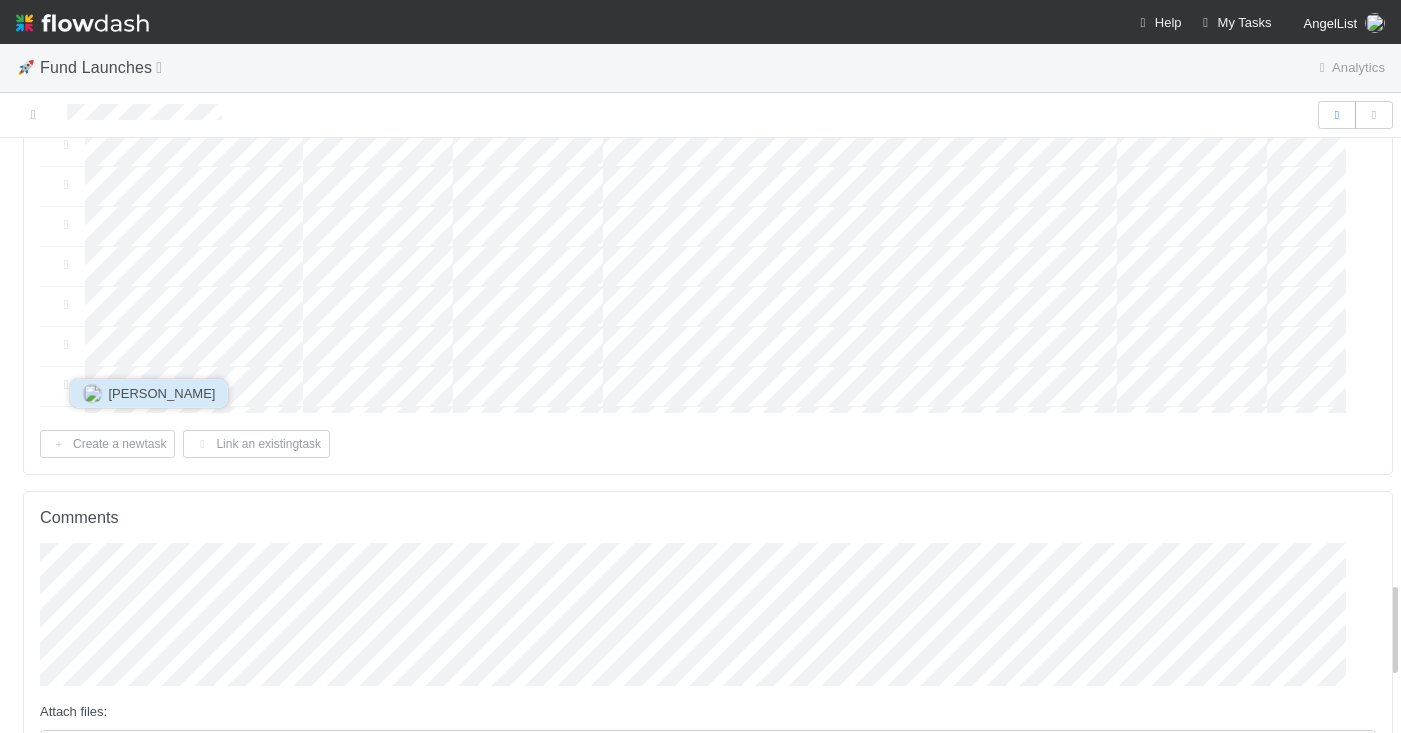 click on "[PERSON_NAME]" at bounding box center (149, 394) 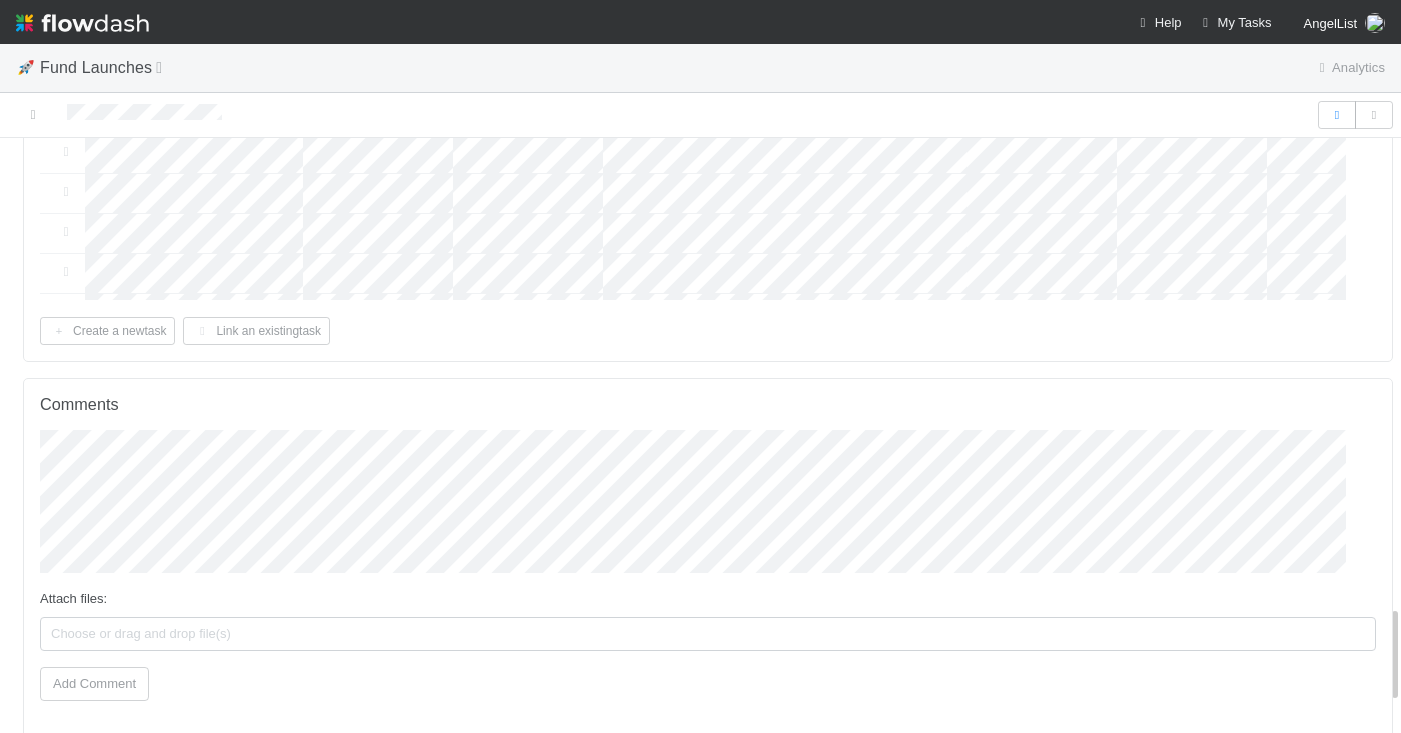 scroll, scrollTop: 2697, scrollLeft: 0, axis: vertical 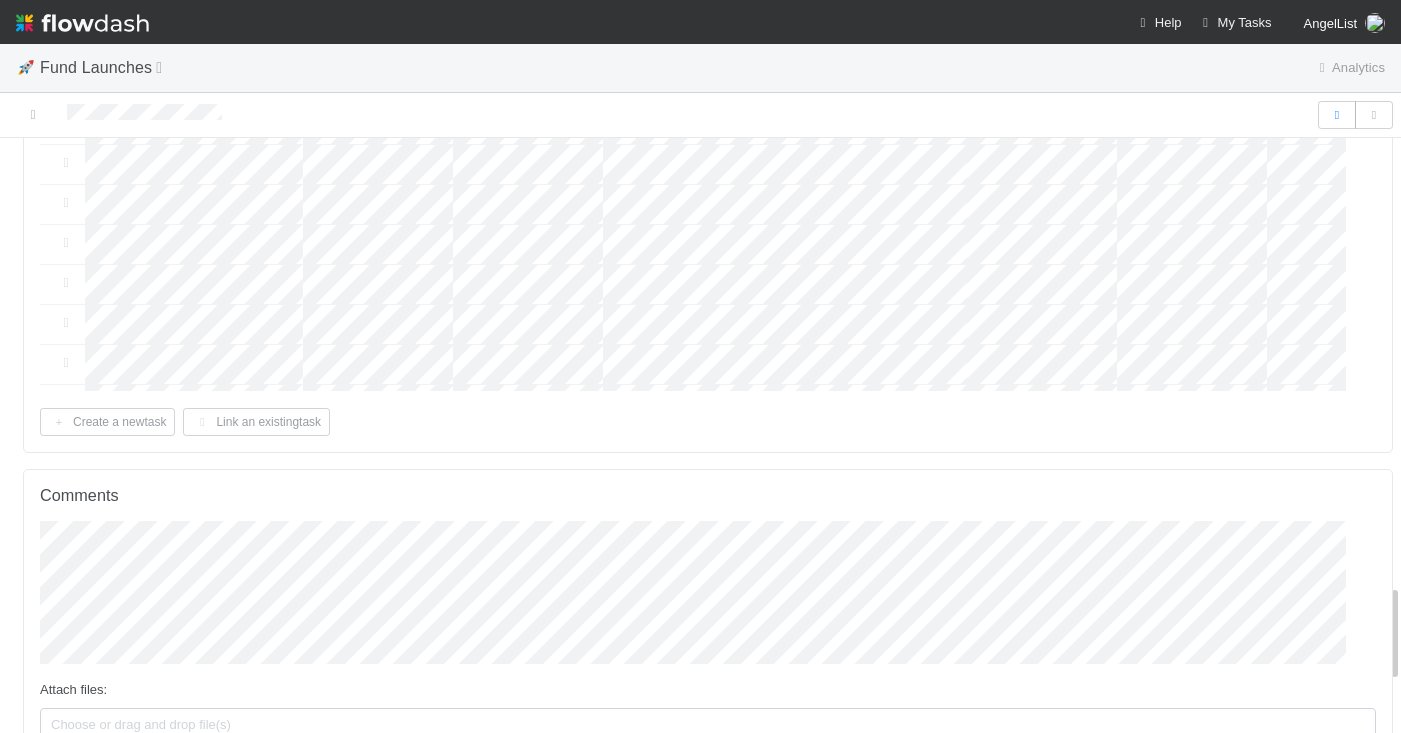 click on "Comments Attach files: Choose or drag and drop file(s) Add Comment Jonah Lecker 2 hours ago    (edited)" at bounding box center (708, 733) 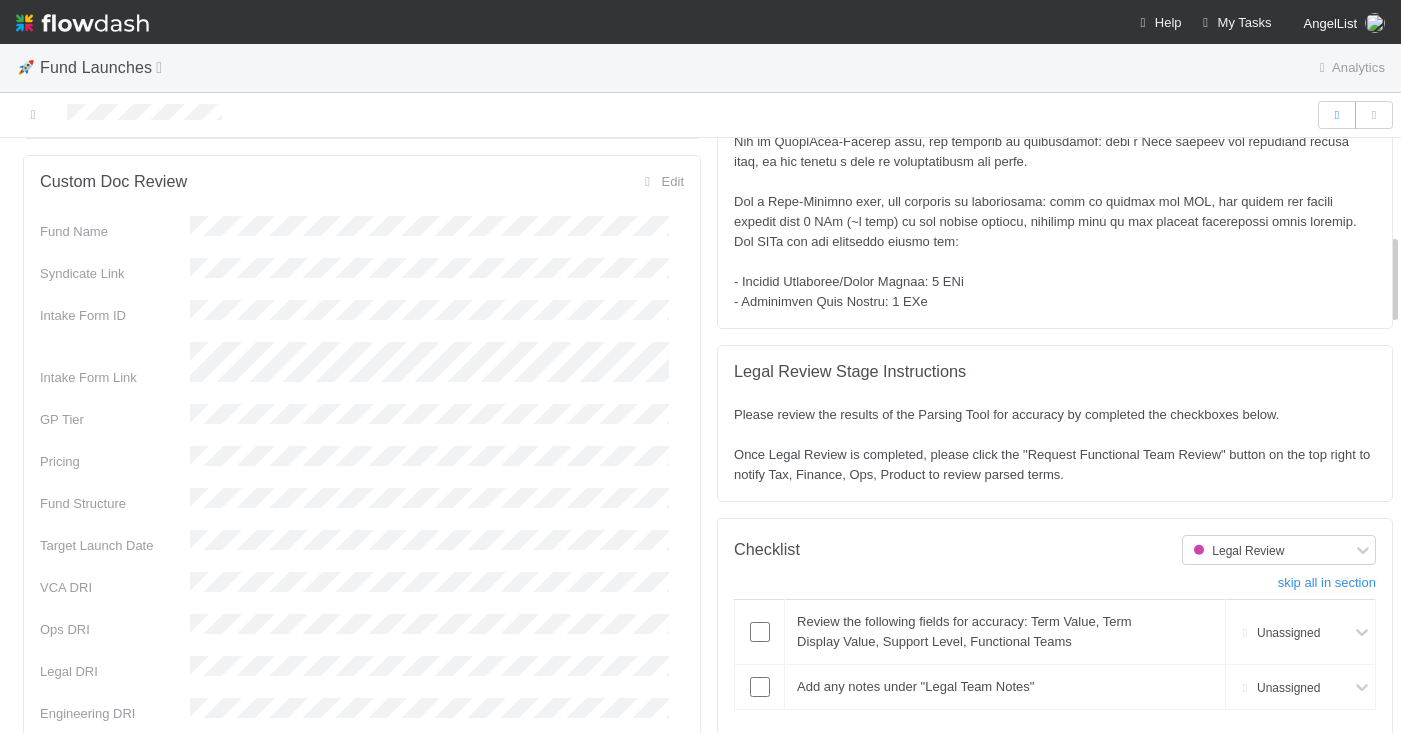 scroll, scrollTop: 0, scrollLeft: 0, axis: both 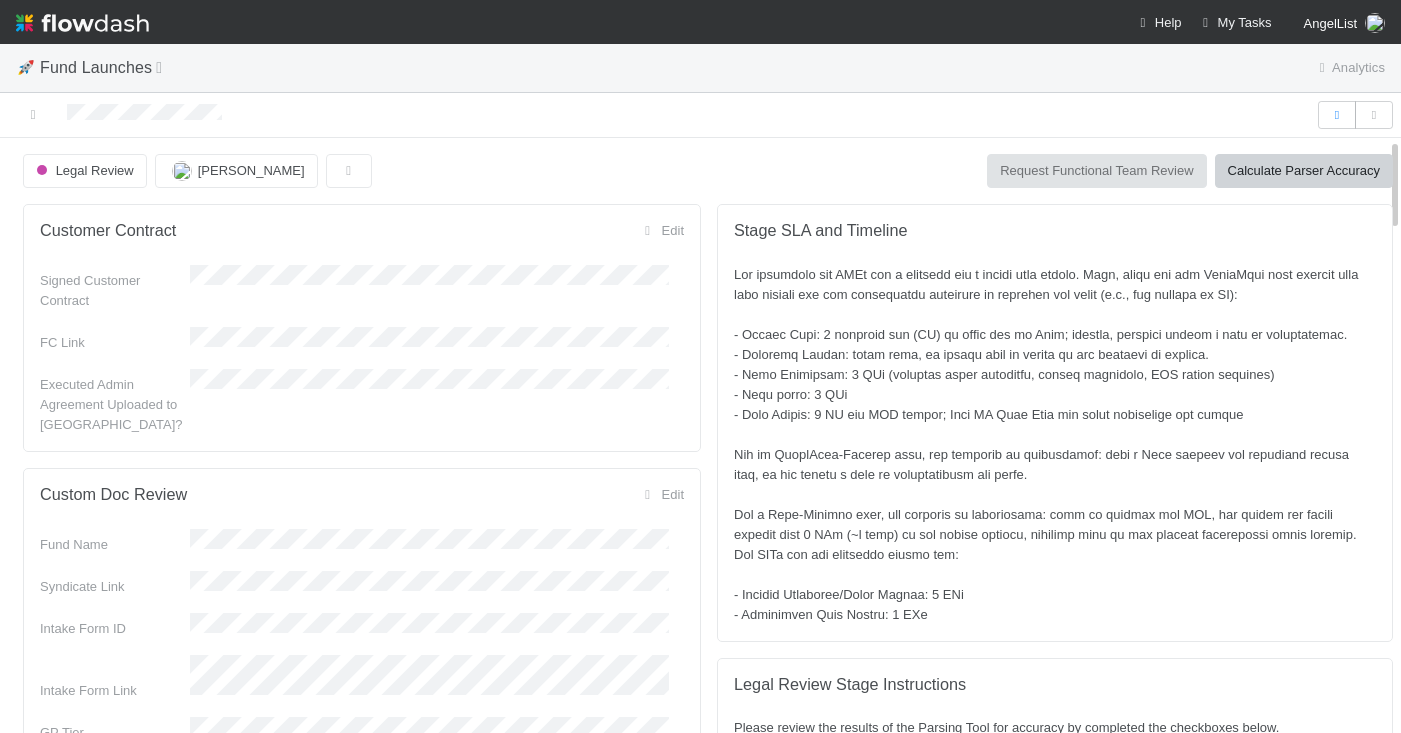 click at bounding box center (658, 115) 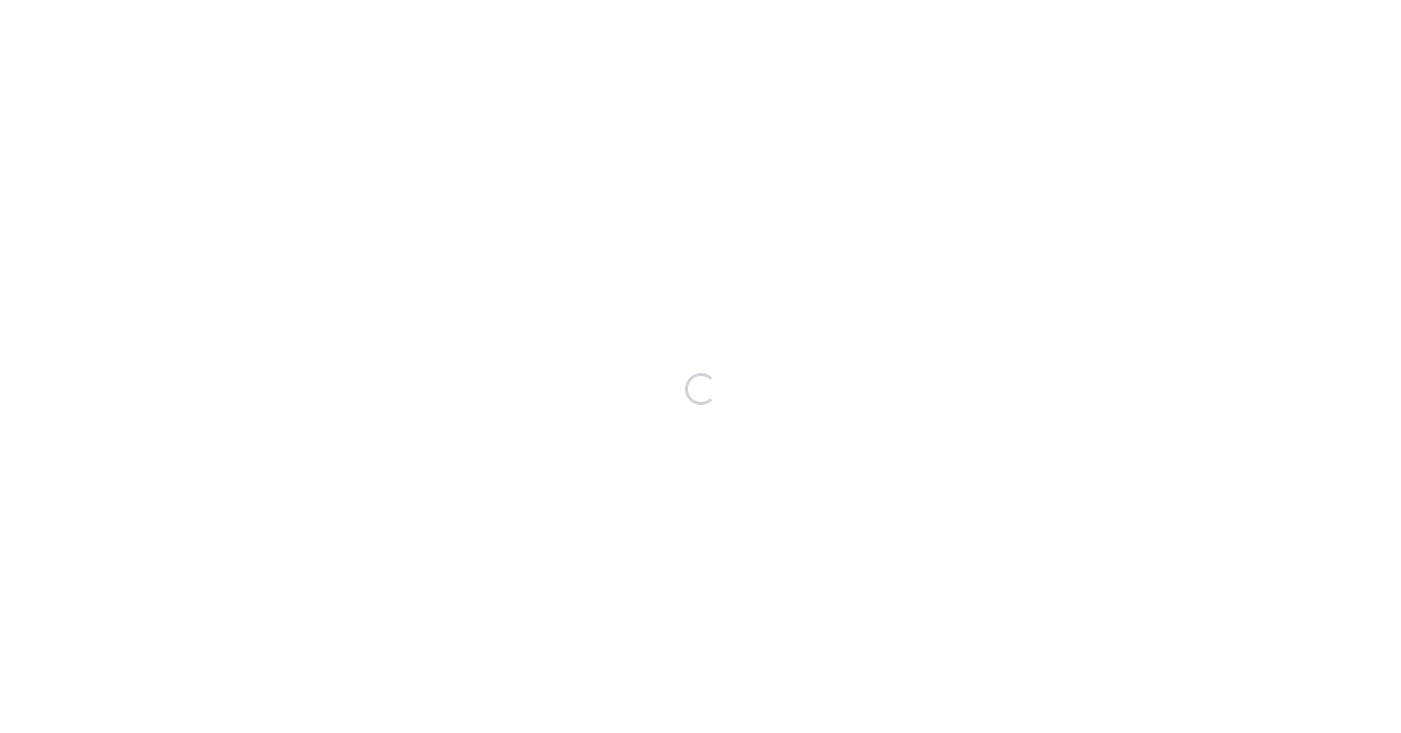 scroll, scrollTop: 0, scrollLeft: 0, axis: both 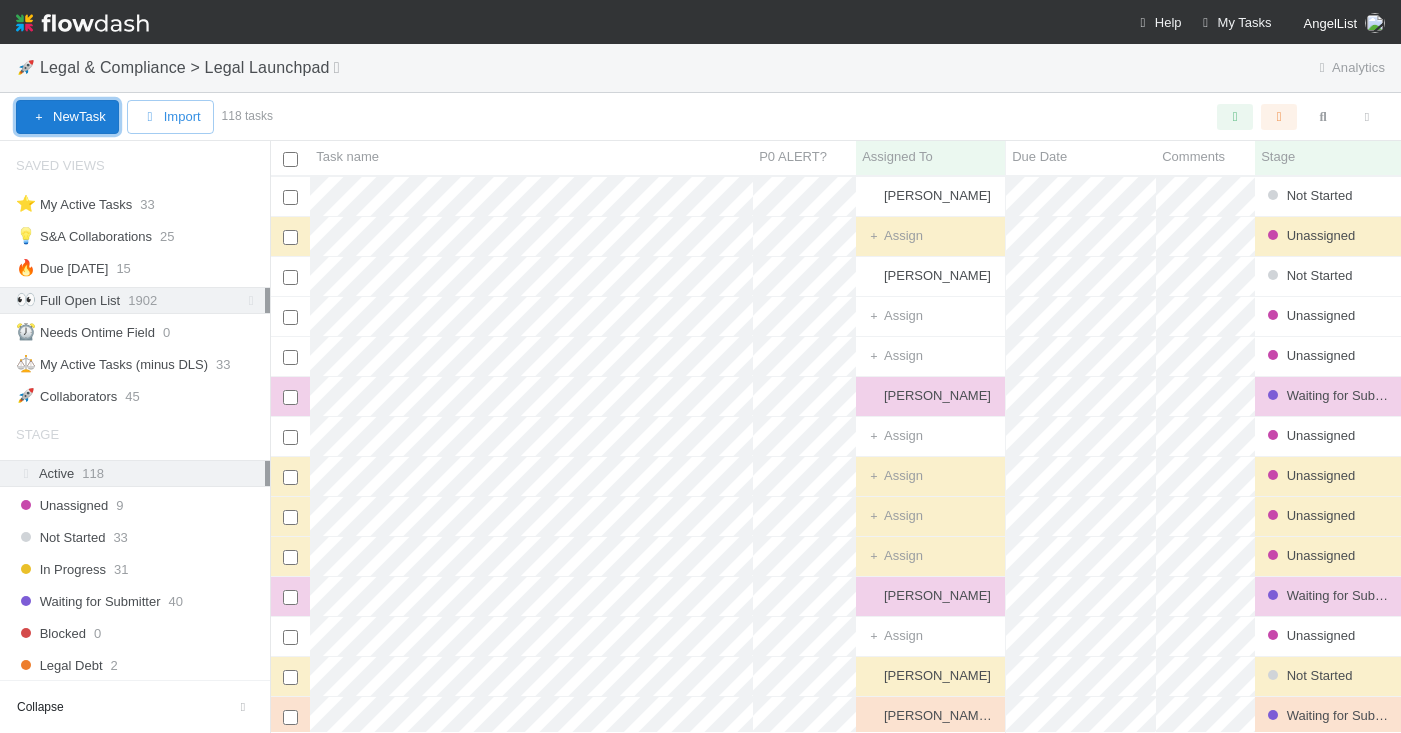 click on "New  Task" at bounding box center [67, 117] 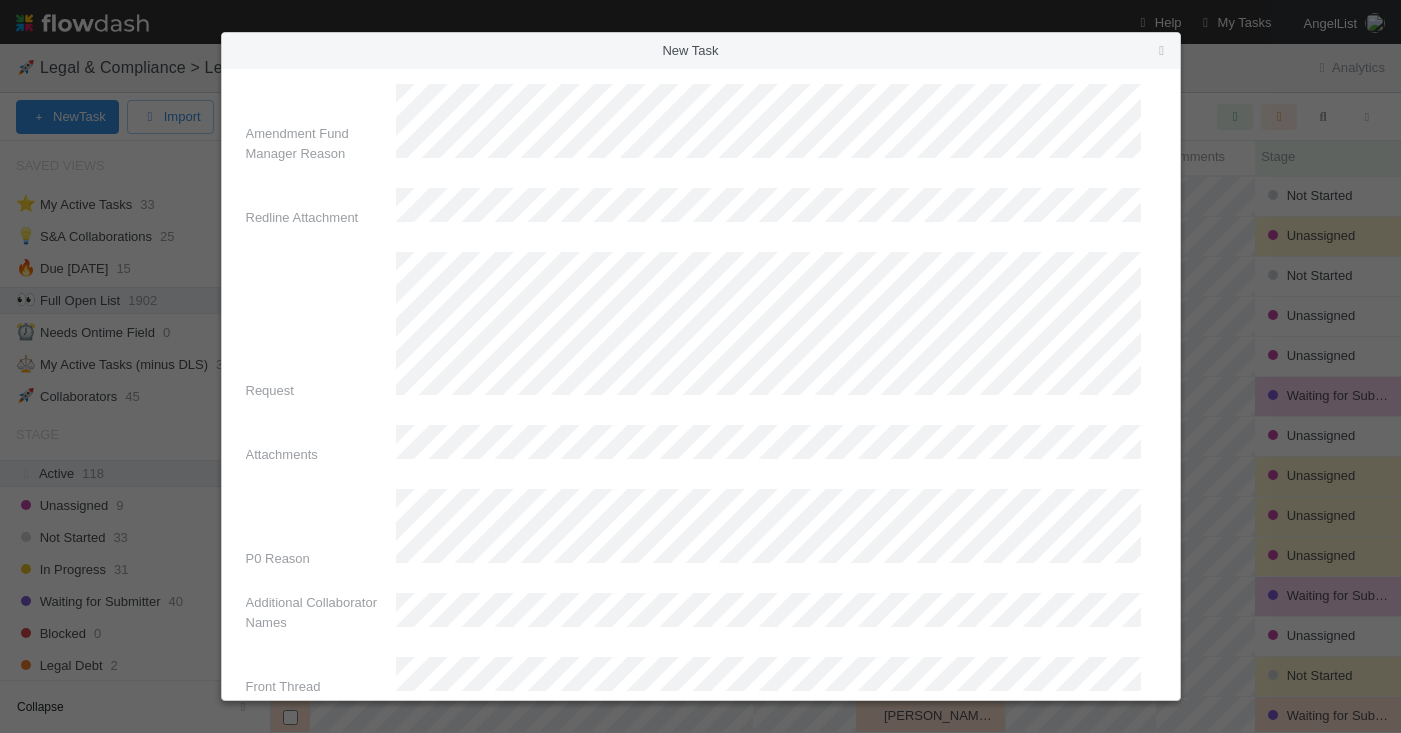 scroll, scrollTop: 2061, scrollLeft: 0, axis: vertical 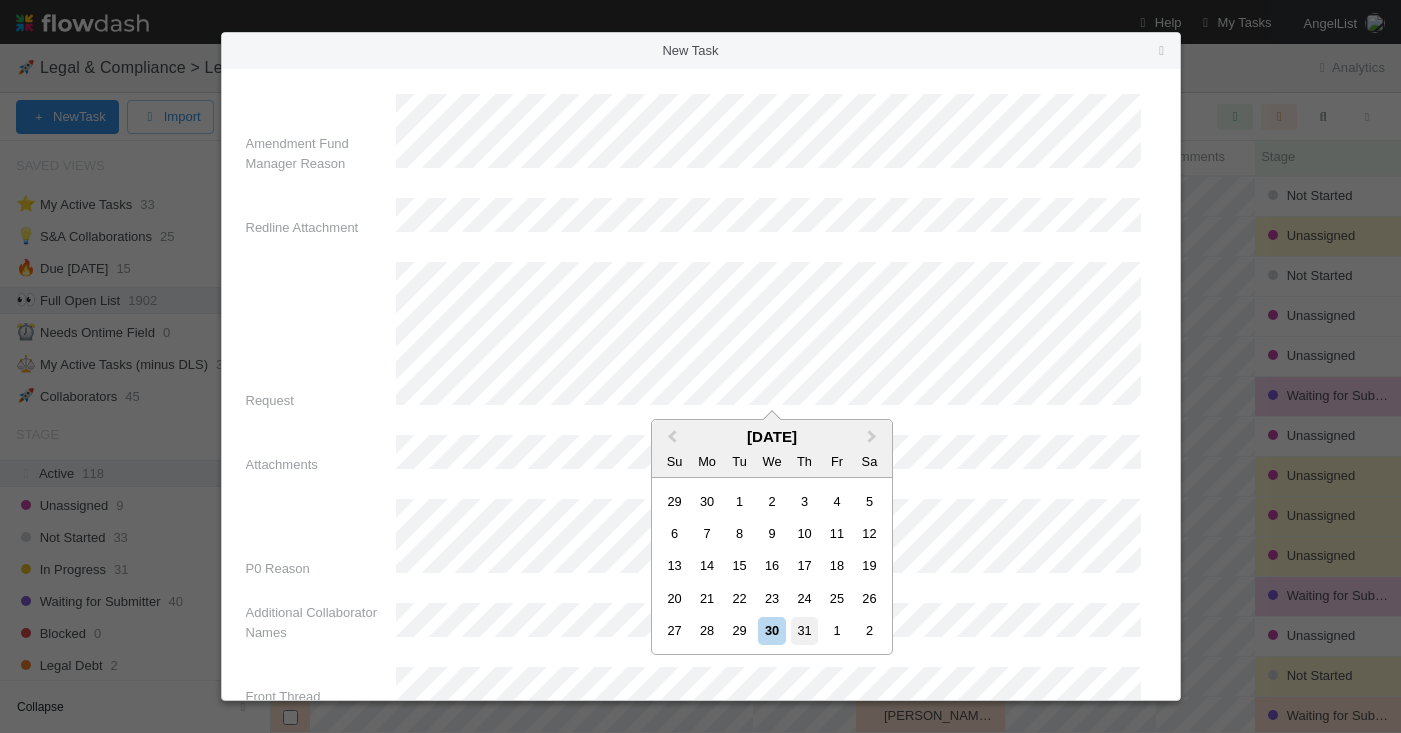 click on "31" at bounding box center (804, 630) 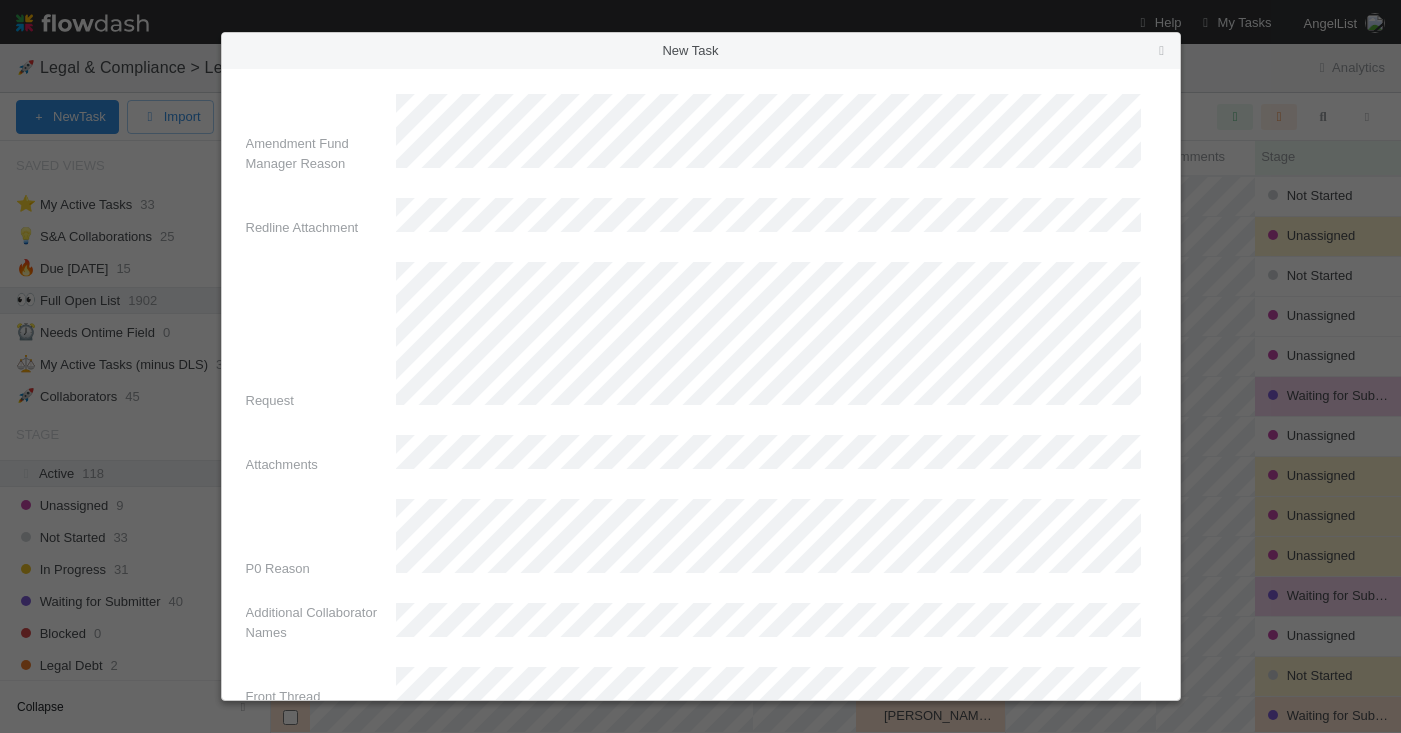 scroll, scrollTop: 2477, scrollLeft: 0, axis: vertical 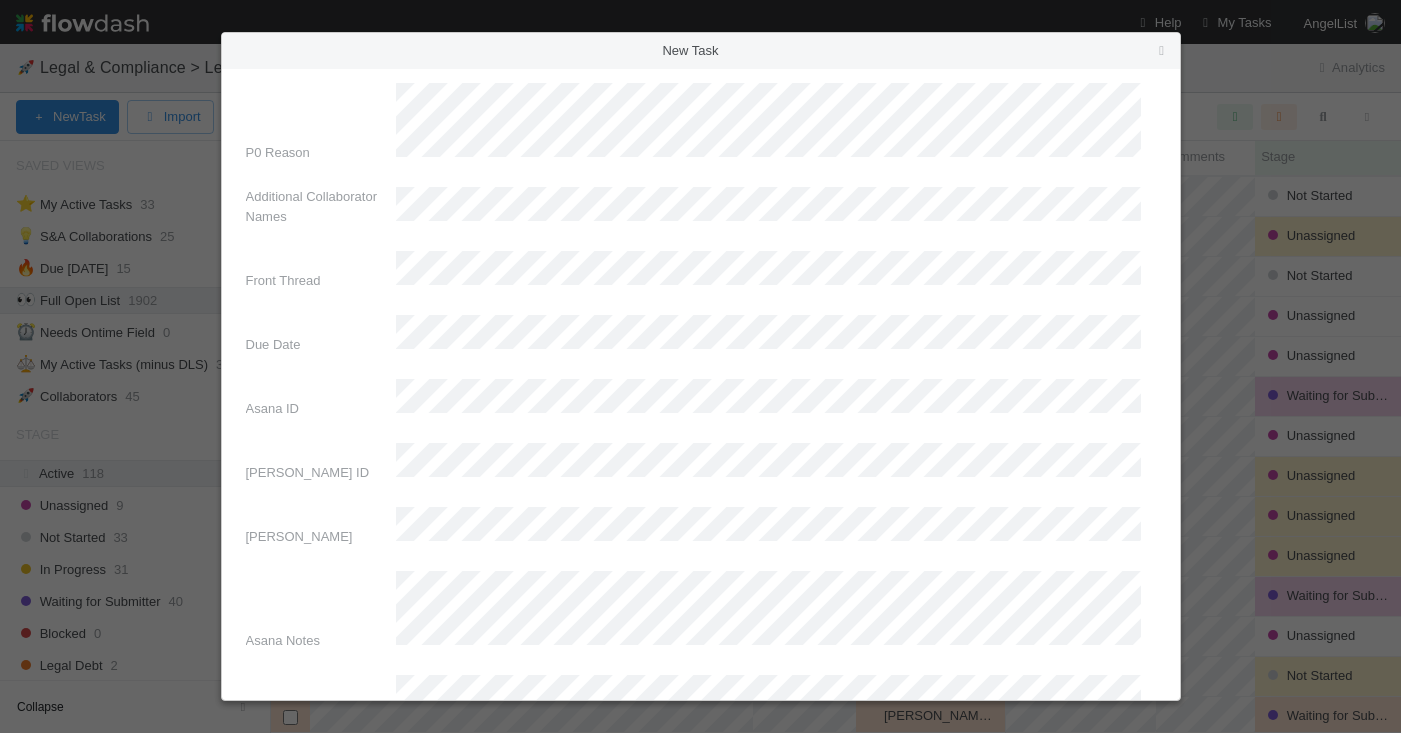 click on "Create Task" at bounding box center [701, 1156] 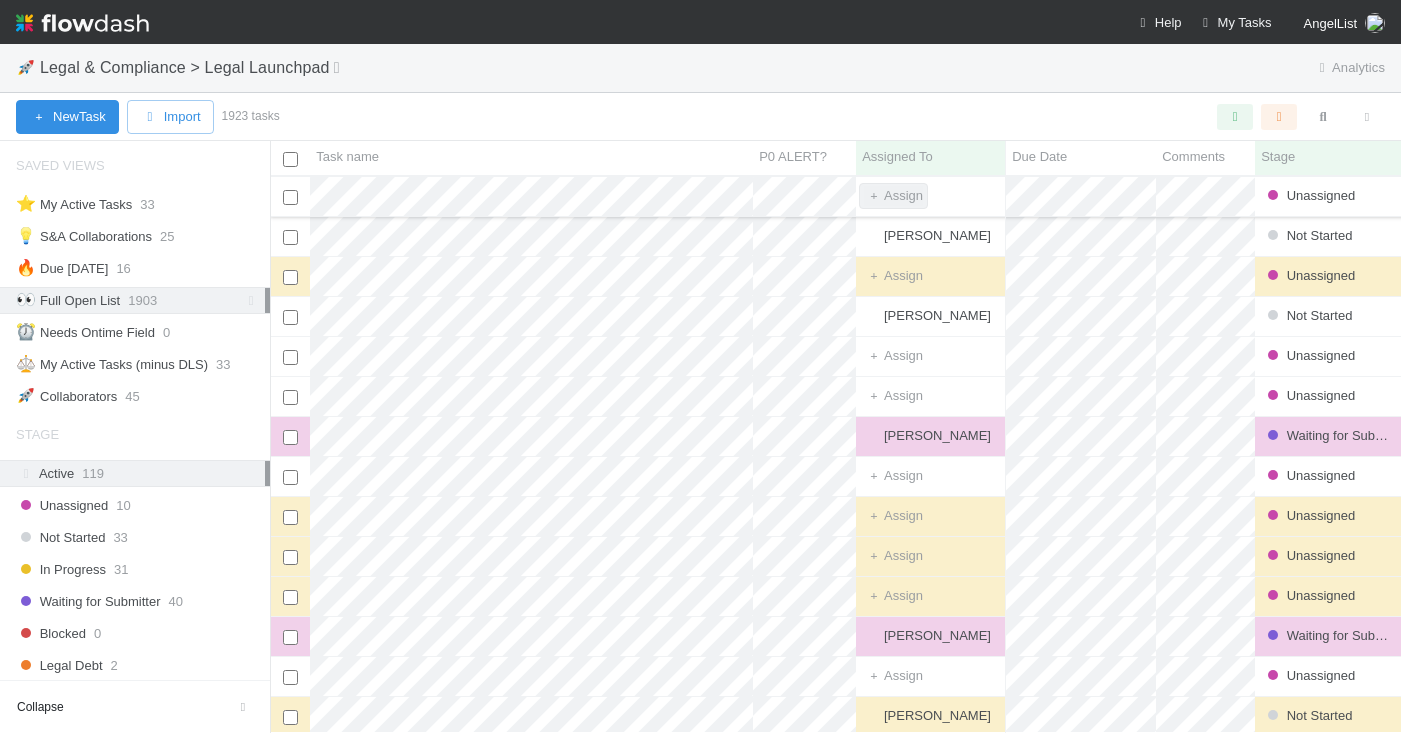 click on "Assign" at bounding box center (893, 196) 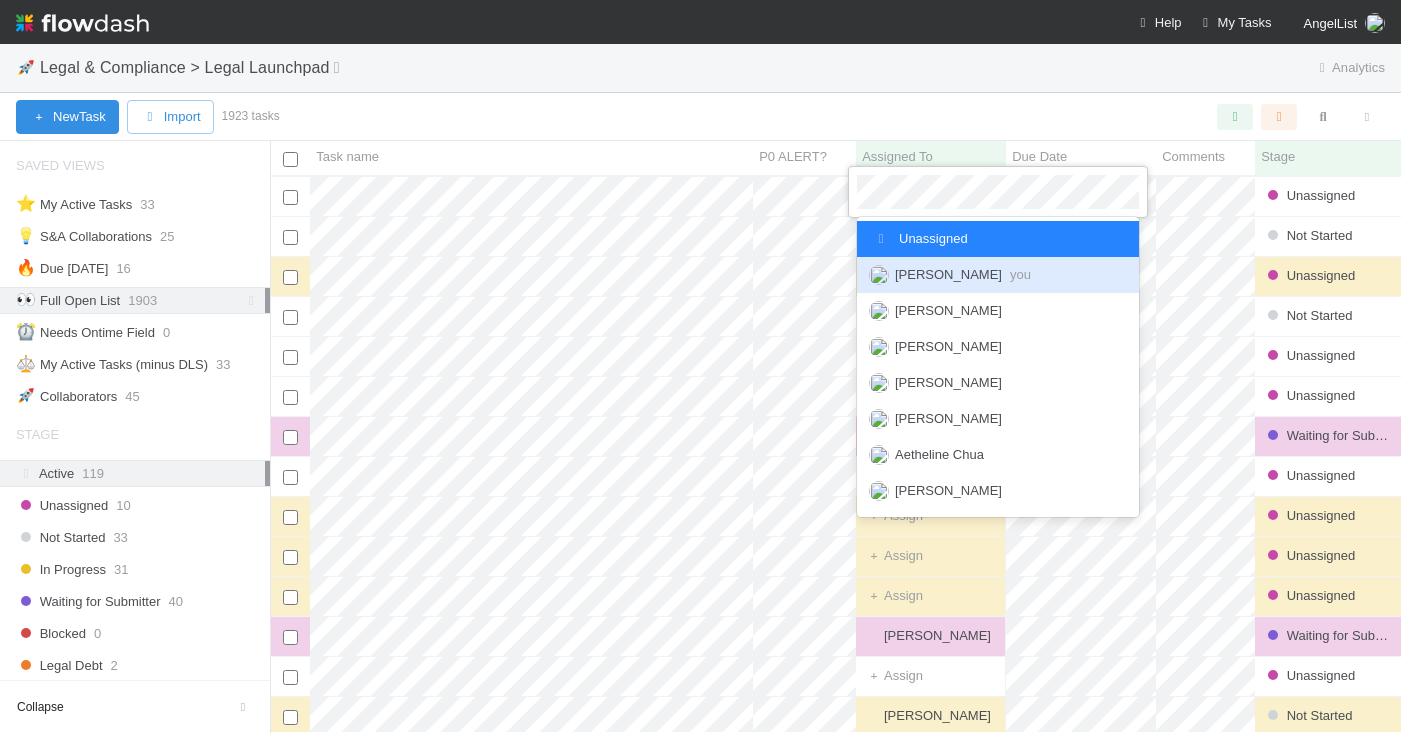 click on "[PERSON_NAME] you" at bounding box center (963, 274) 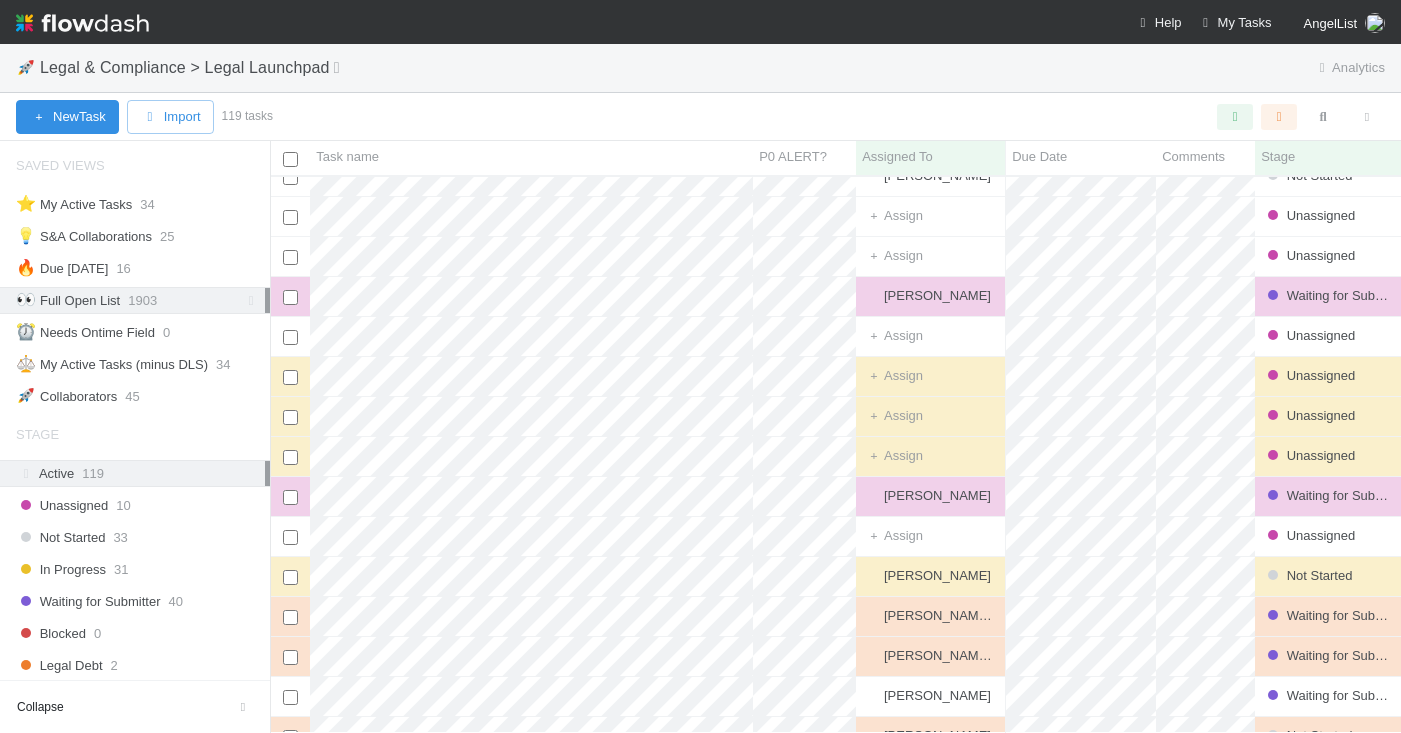 scroll, scrollTop: 0, scrollLeft: 0, axis: both 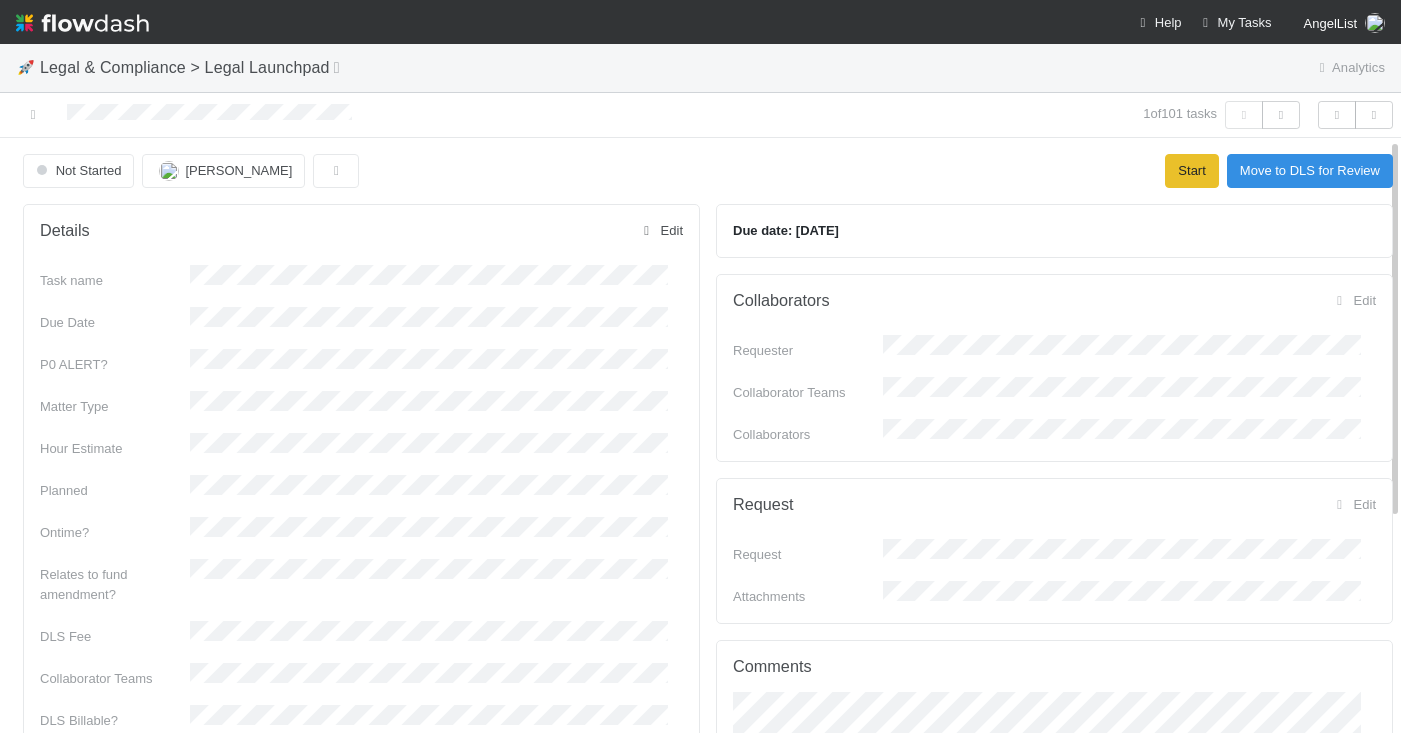 click on "Edit" at bounding box center (660, 230) 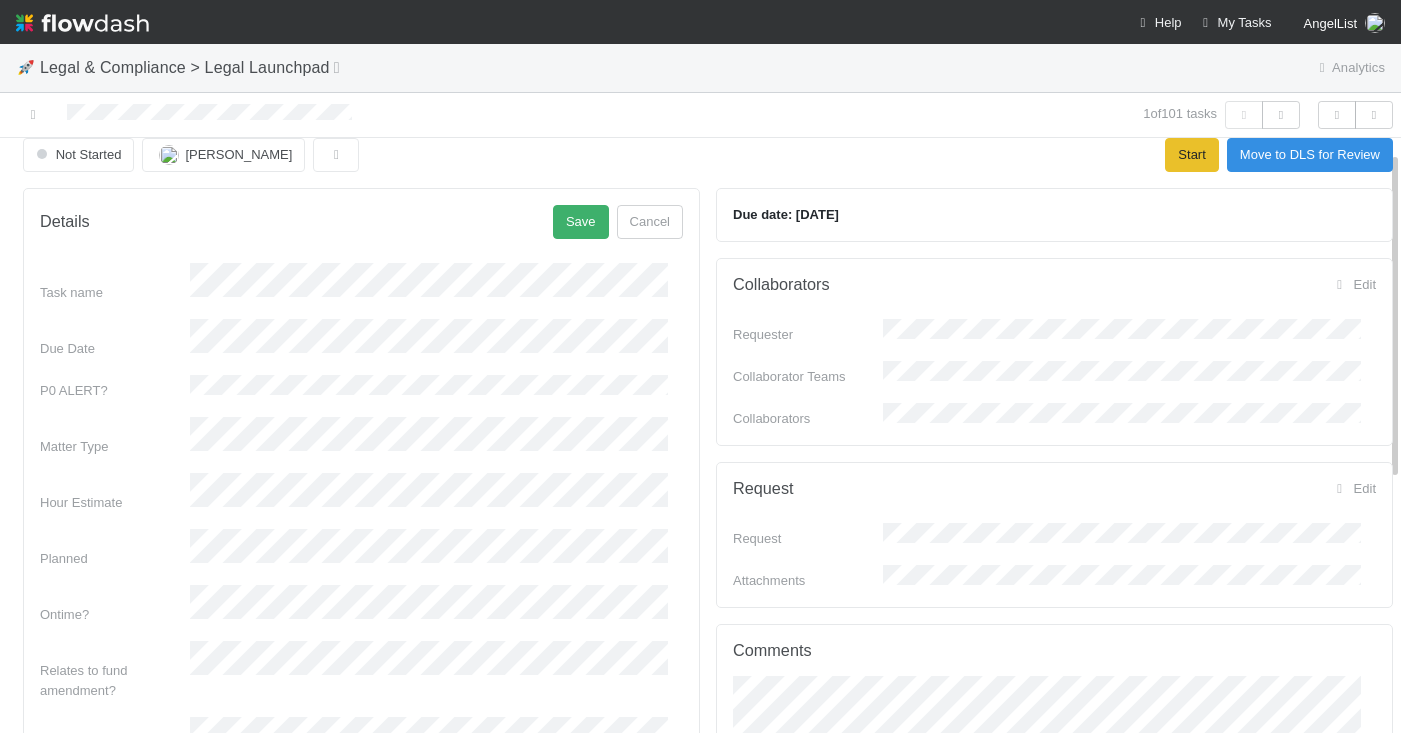 scroll, scrollTop: 23, scrollLeft: 0, axis: vertical 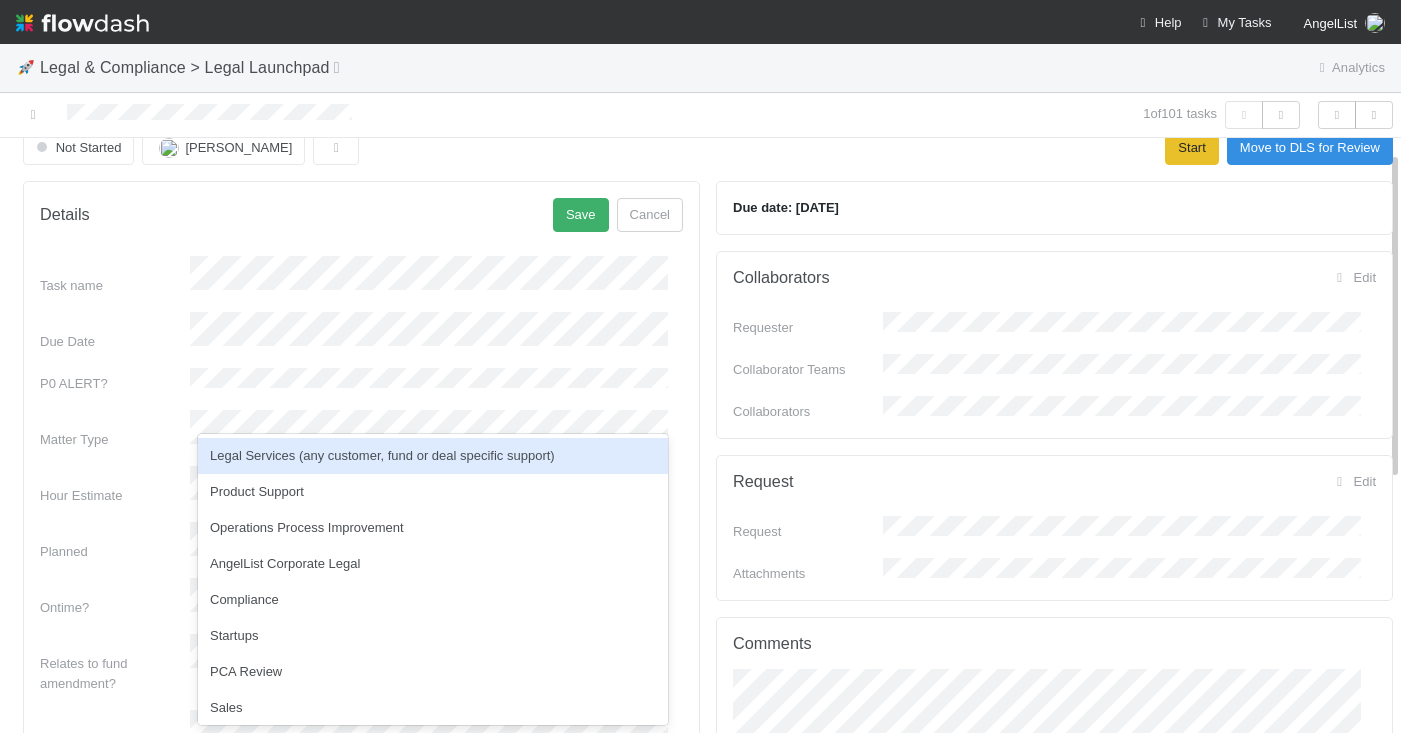click on "Legal Services (any customer, fund or deal specific support)" at bounding box center [433, 456] 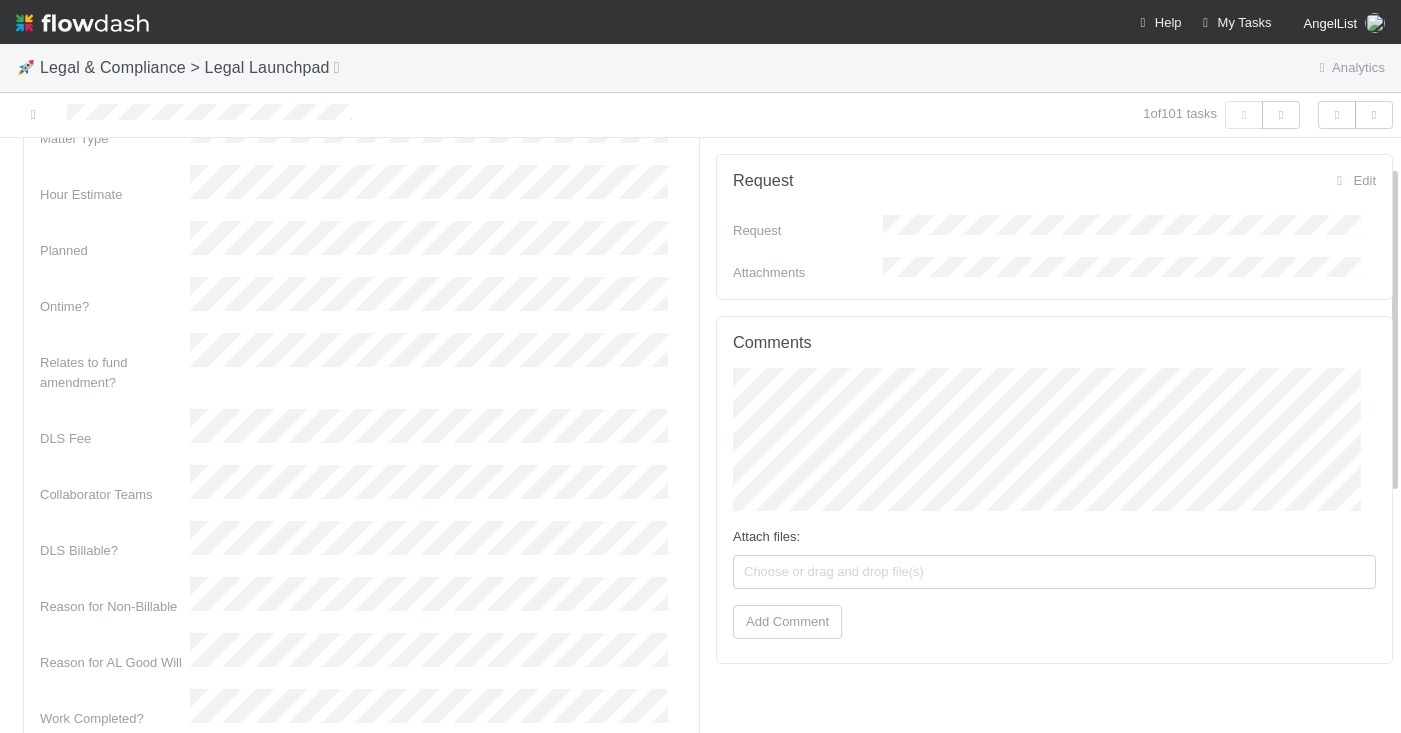 scroll, scrollTop: 477, scrollLeft: 0, axis: vertical 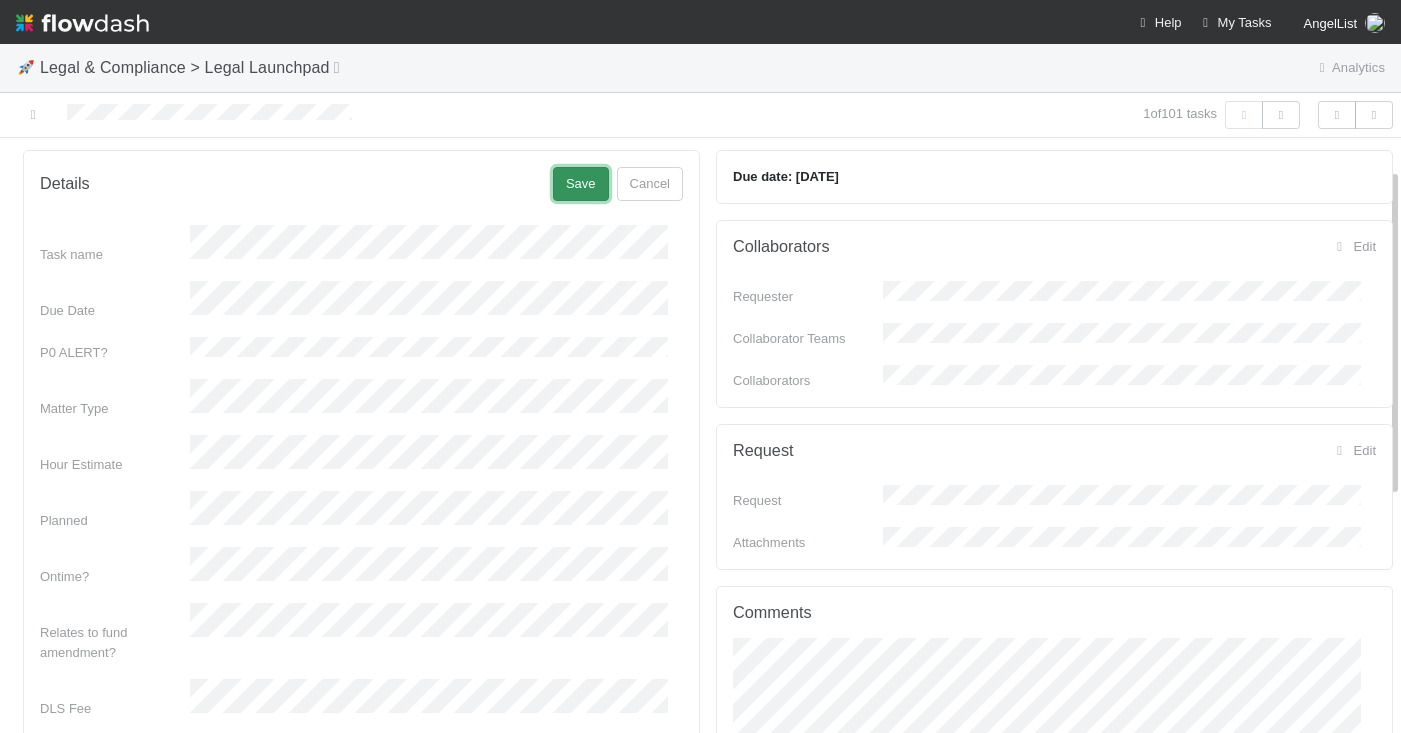 click on "Save" at bounding box center [581, 184] 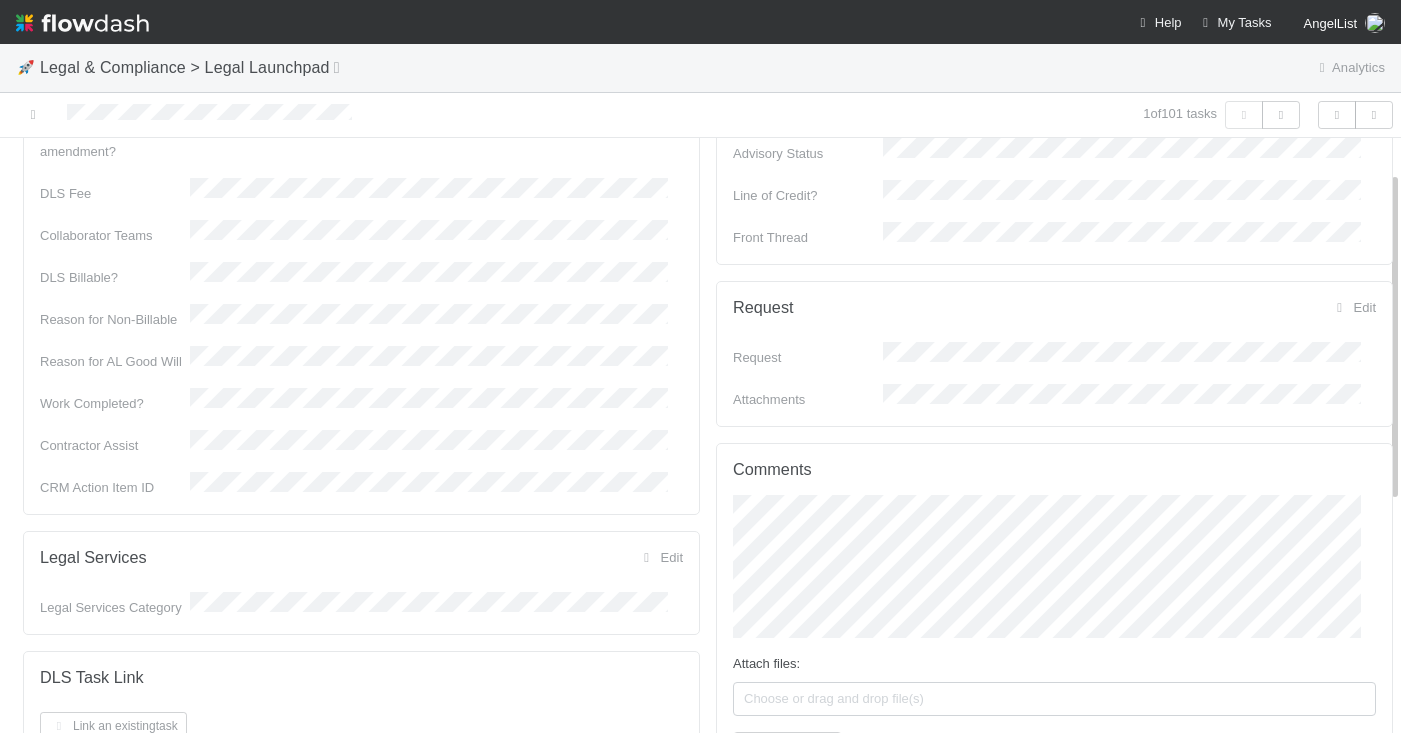 scroll, scrollTop: 471, scrollLeft: 0, axis: vertical 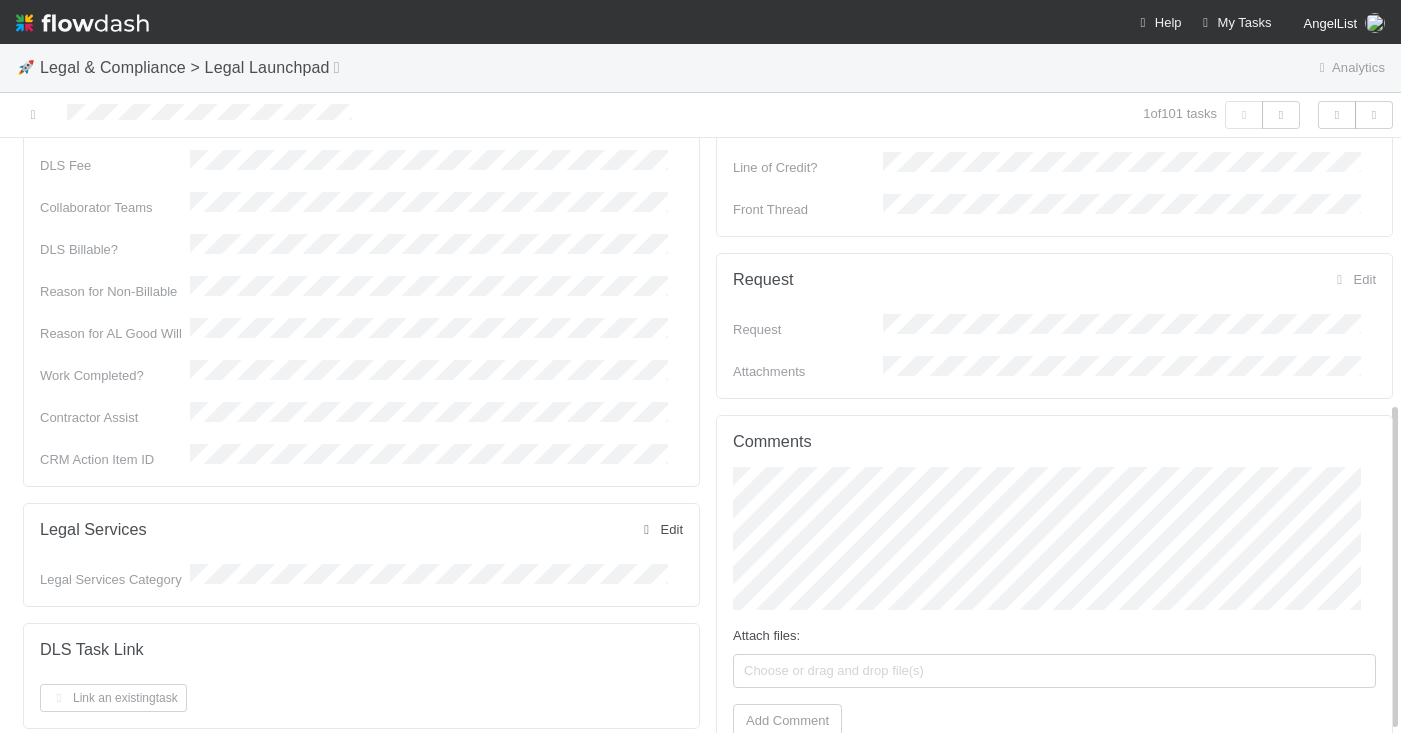 click on "Edit" at bounding box center [660, 529] 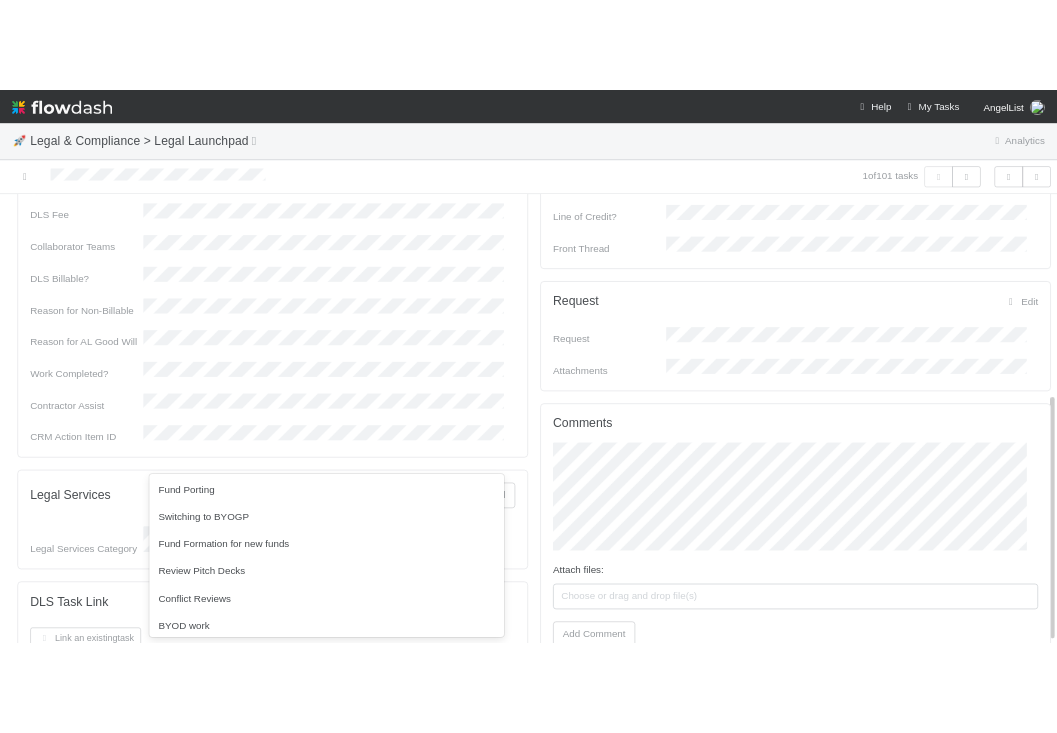 scroll, scrollTop: 395, scrollLeft: 0, axis: vertical 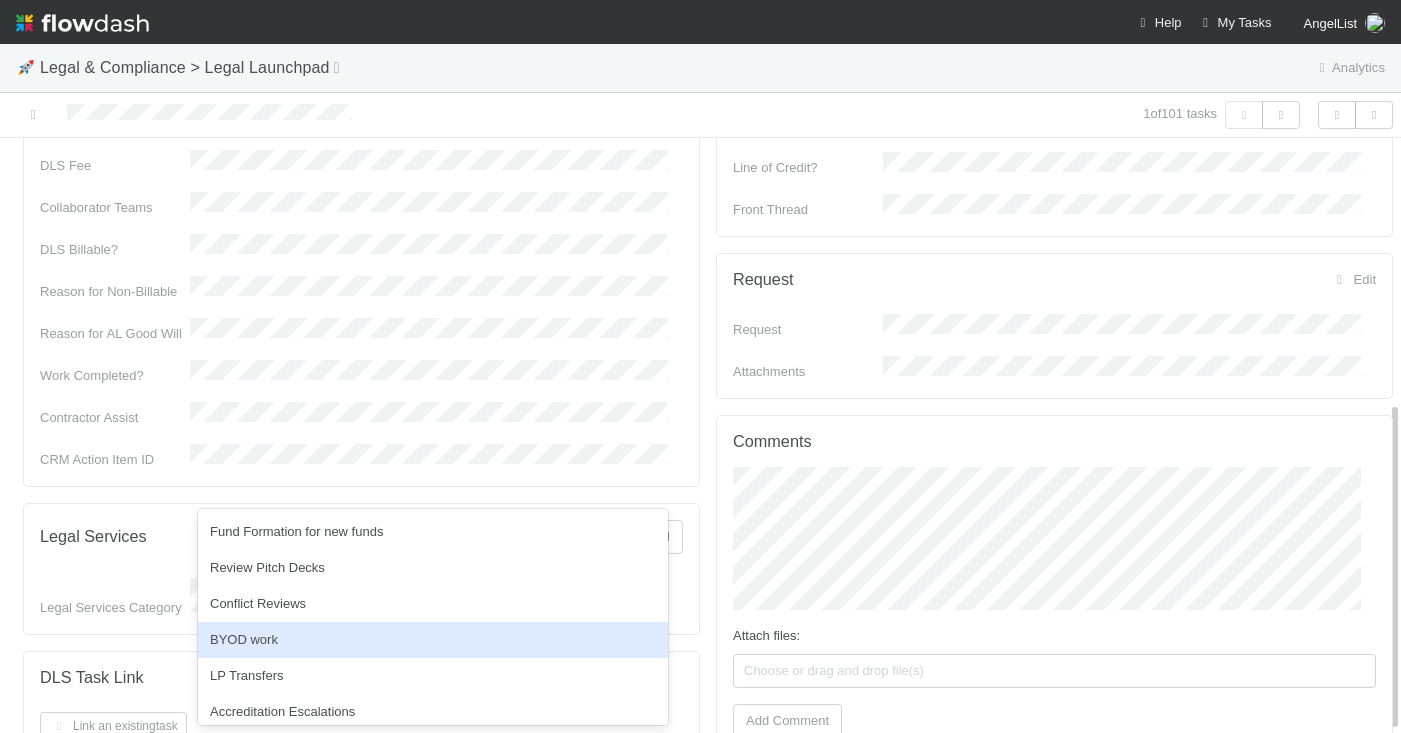 click on "BYOD work" at bounding box center (433, 640) 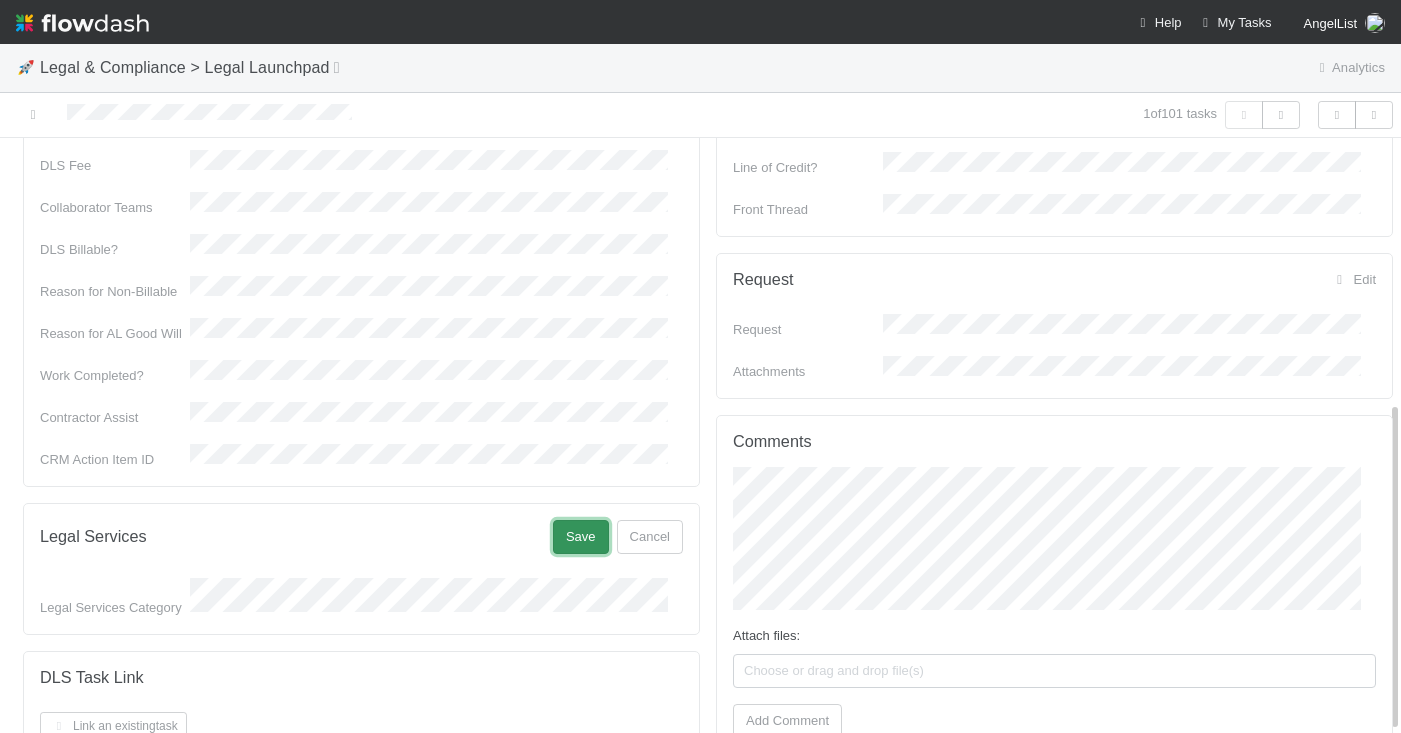 click on "Save" at bounding box center (581, 537) 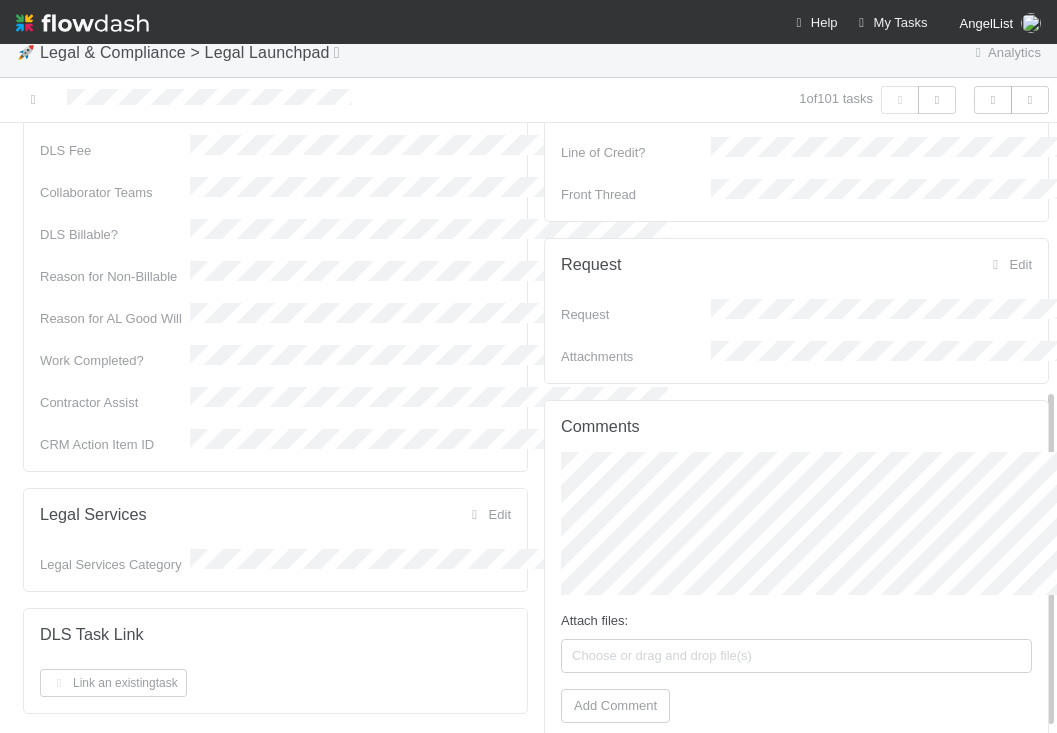 scroll, scrollTop: 476, scrollLeft: 0, axis: vertical 